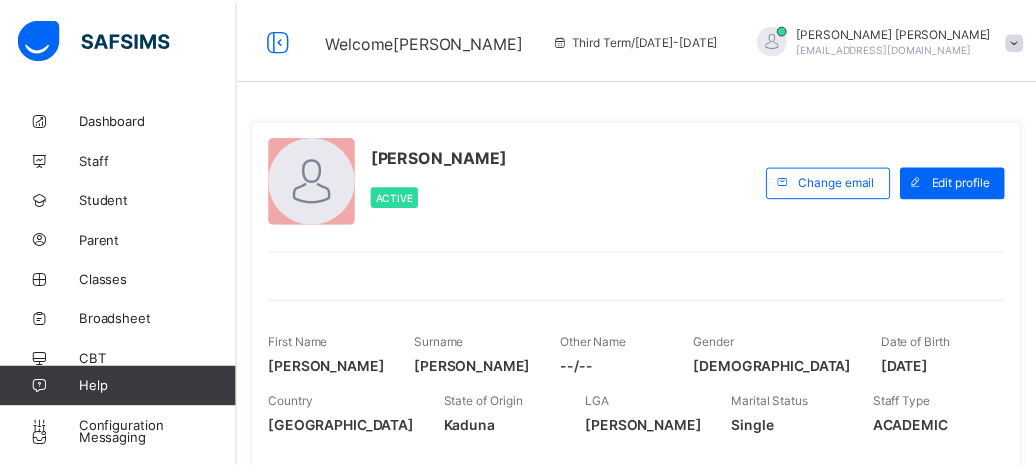 scroll, scrollTop: 0, scrollLeft: 0, axis: both 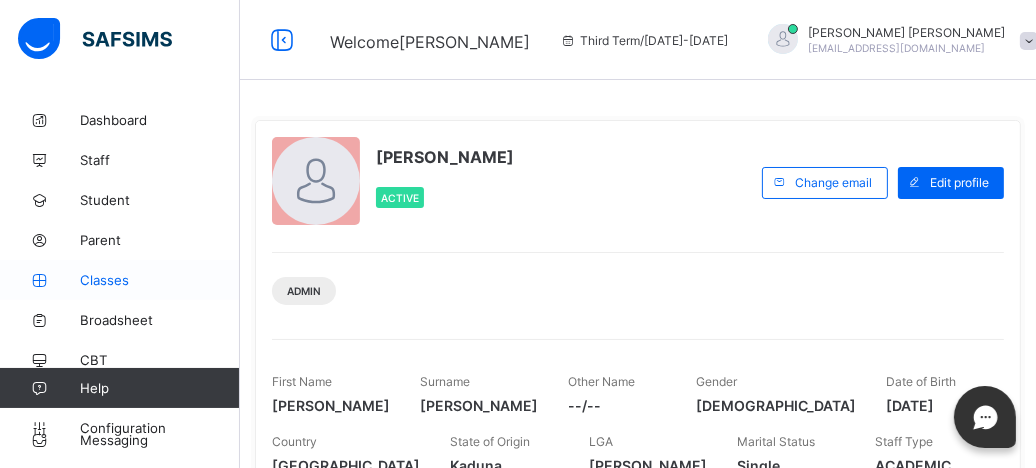 click on "Classes" at bounding box center (160, 280) 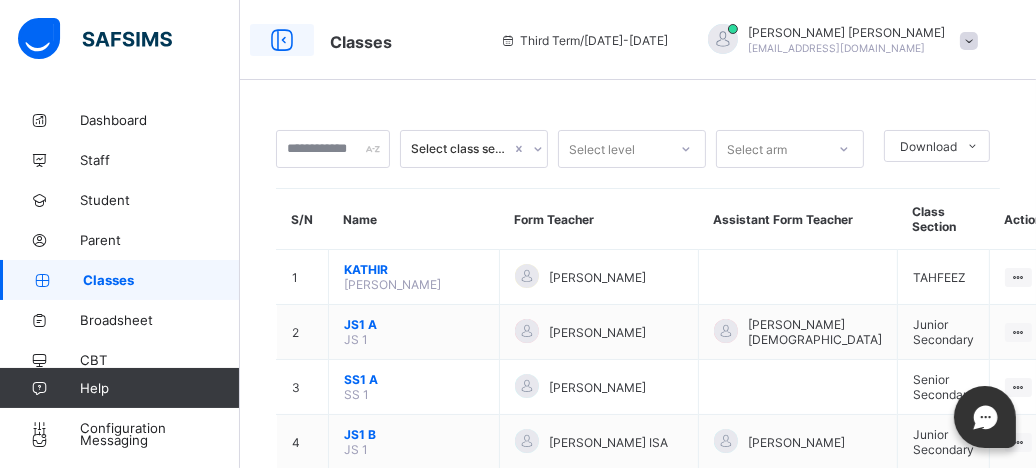click at bounding box center [282, 40] 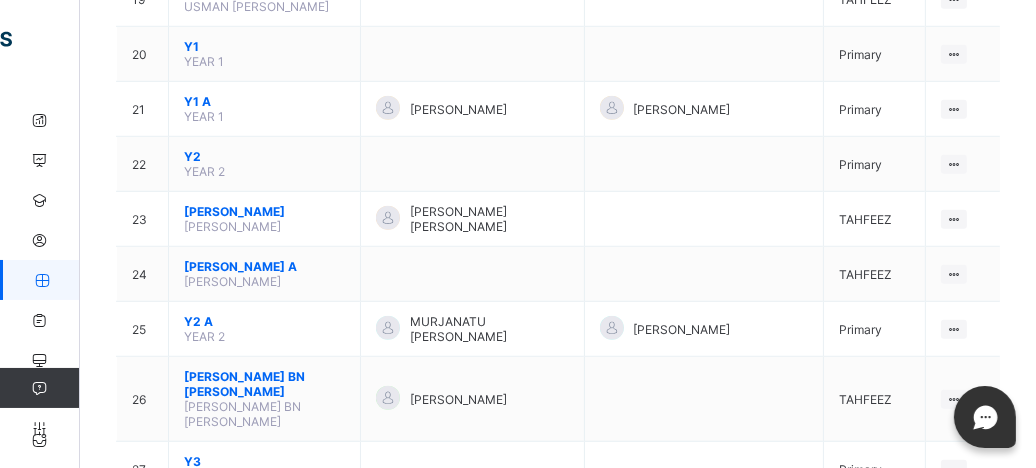 scroll, scrollTop: 1282, scrollLeft: 0, axis: vertical 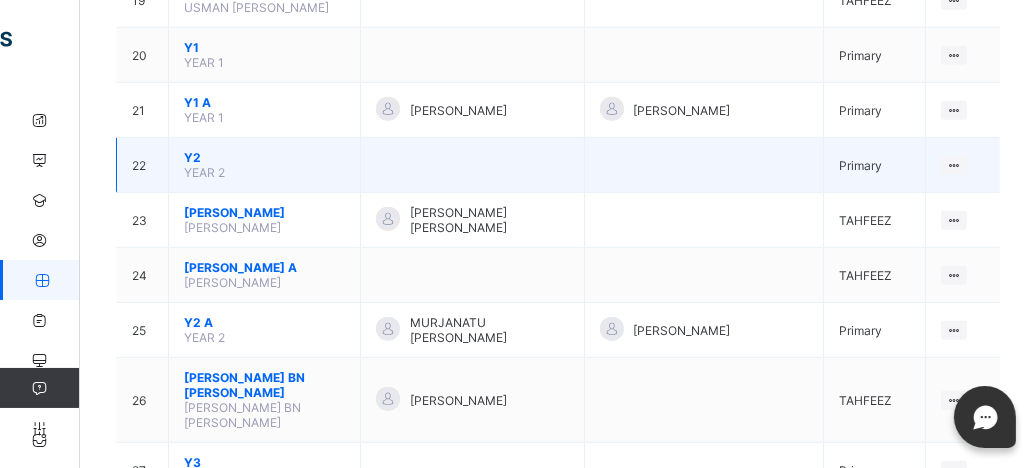 click on "Y2" at bounding box center [264, 157] 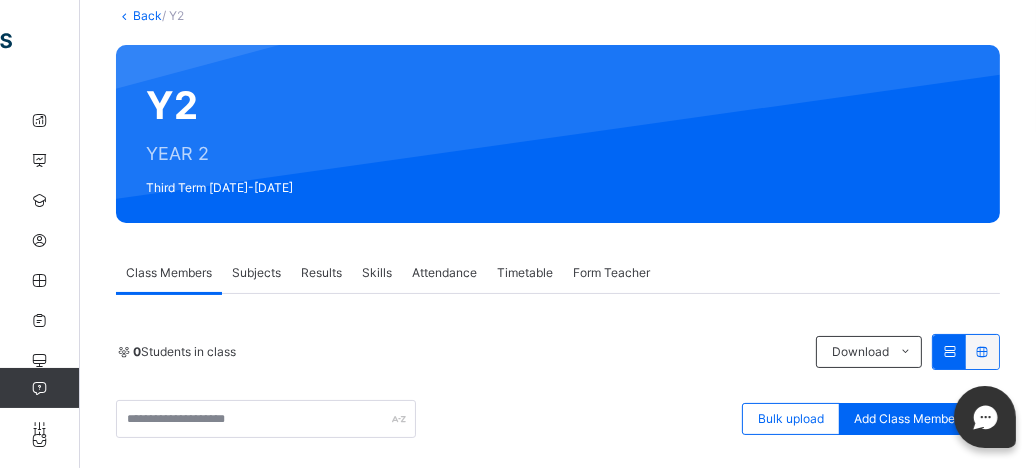 scroll, scrollTop: 122, scrollLeft: 0, axis: vertical 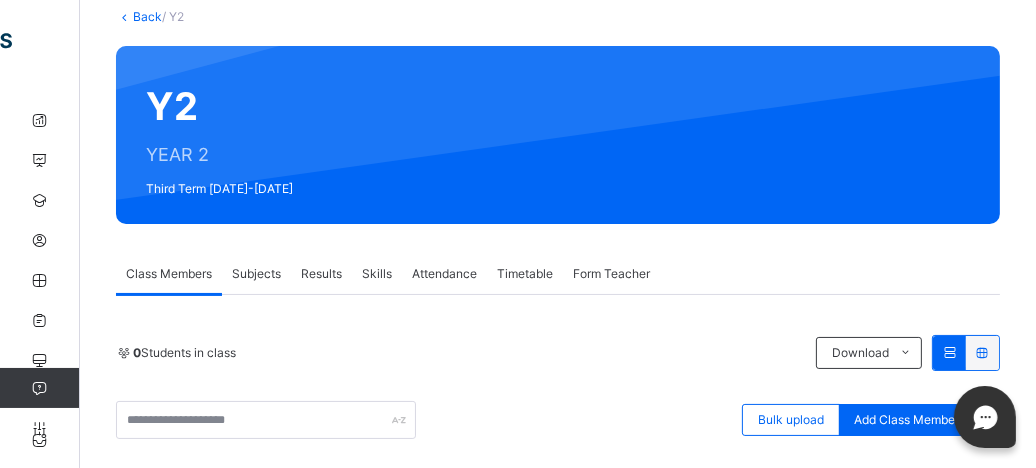 click on "Back  / Y2   Y2   YEAR 2 Third Term [DATE]-[DATE] Class Members Subjects Results Skills Attendance Timetable Form Teacher Class Members More Options   0  Students in class Download Pdf Report Excel Report Bulk upload Add Class Members ESTEEM LEARNING CENTER  Date: [DATE] 5:16:24 pm Class Members Class:  Y2   Total no. of Students:  0 Term:  Third Term Session:  [DATE]-[DATE] S/NO Admission No. Last Name First Name Other Name There are currently no records. Add Student × Add Student Students Without Class   Customers There are currently no records. Cancel Save × Remove Student From Class This action would delete   from the class. Are you sure you want to carry on? Cancel Yes, Remove Student Bulk Upload Student Upload XLSX File   Select your XLSX file from your computer to upload it using that uploader provided for you below   Drag and Drop files here Select your Excel file Browse file Maximum size 2.5mb Upload Excel File Download XLSX file      Step 1:  Download XLSX File  Step 2:   Step 3:   Step 4:  Cancel" at bounding box center (558, 418) 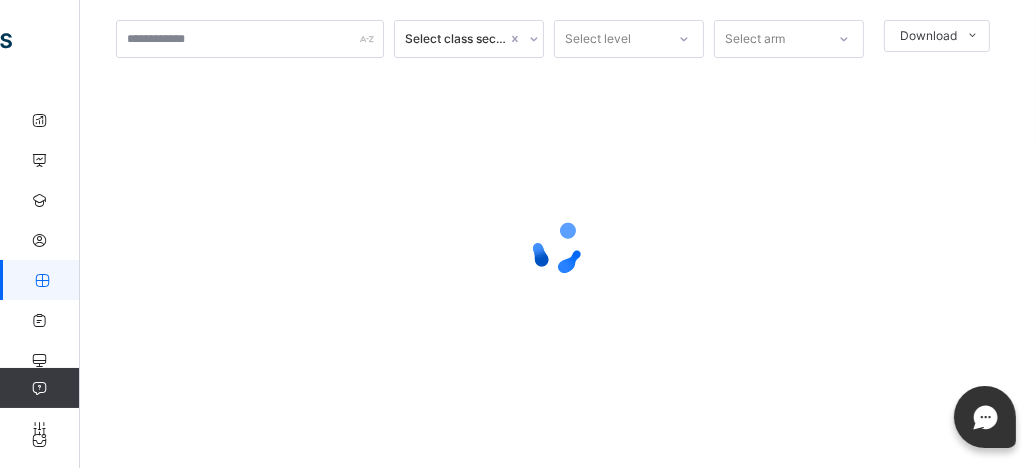 scroll, scrollTop: 0, scrollLeft: 0, axis: both 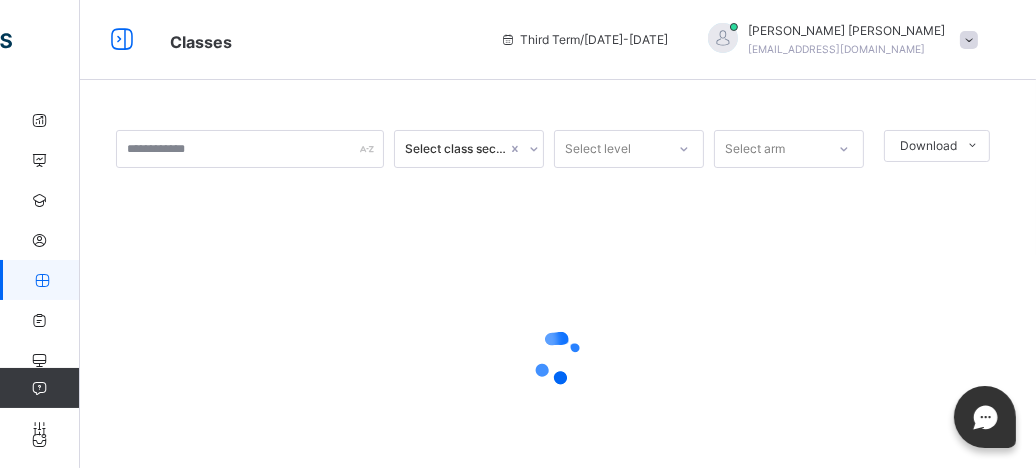 click on "Classes   Third Term  /  [DATE]-[DATE]   [PERSON_NAME] [EMAIL_ADDRESS][DOMAIN_NAME]" at bounding box center (518, 40) 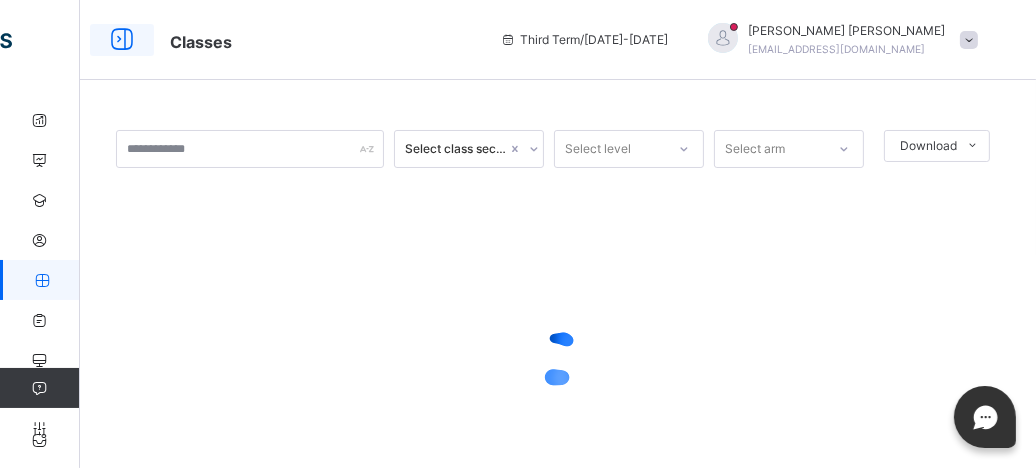 click at bounding box center (122, 40) 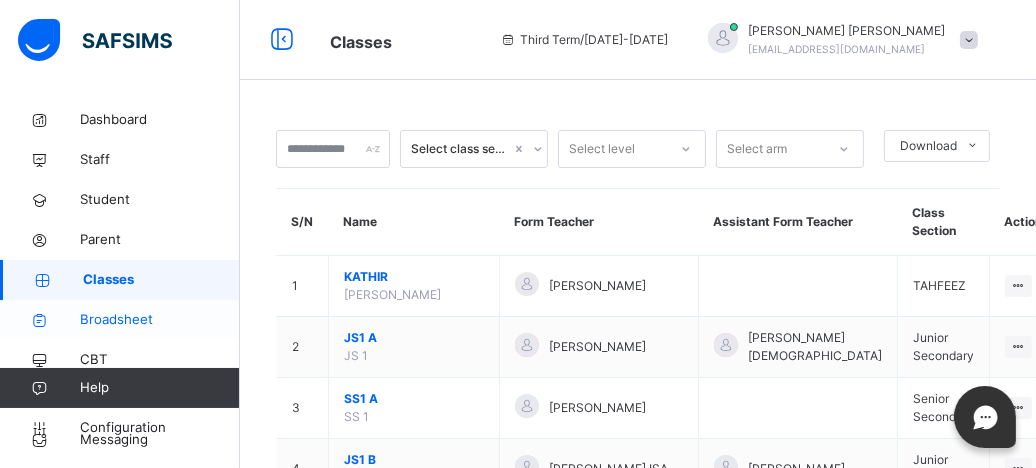 click on "Broadsheet" at bounding box center [160, 320] 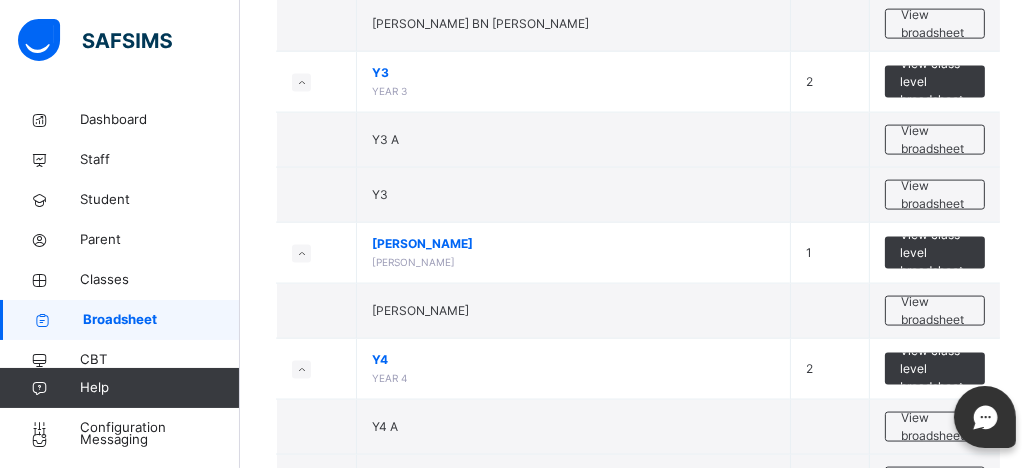 scroll, scrollTop: 2560, scrollLeft: 0, axis: vertical 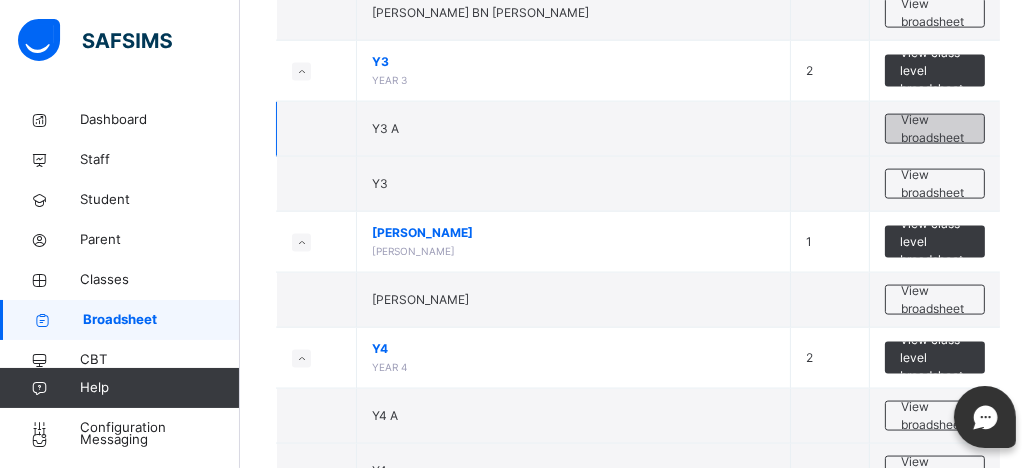 click on "View broadsheet" at bounding box center [935, 129] 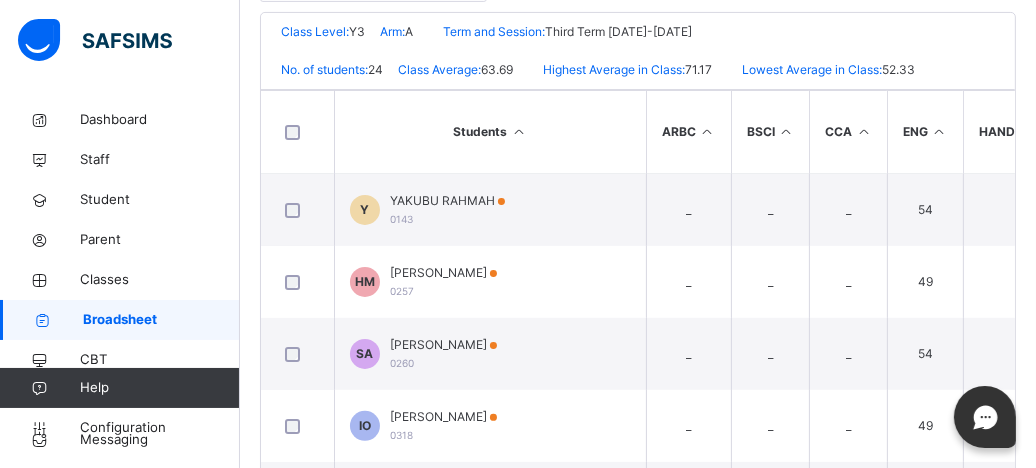 scroll, scrollTop: 467, scrollLeft: 0, axis: vertical 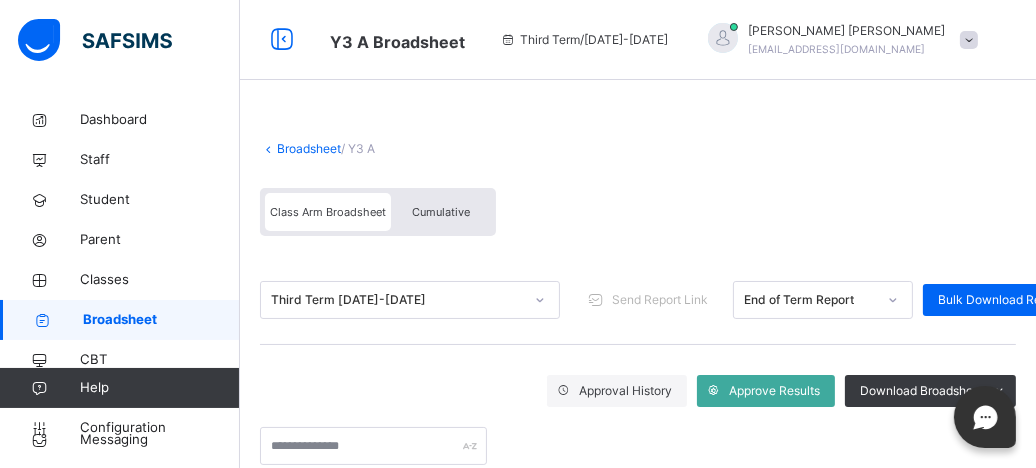 click on "Cumulative" at bounding box center [441, 212] 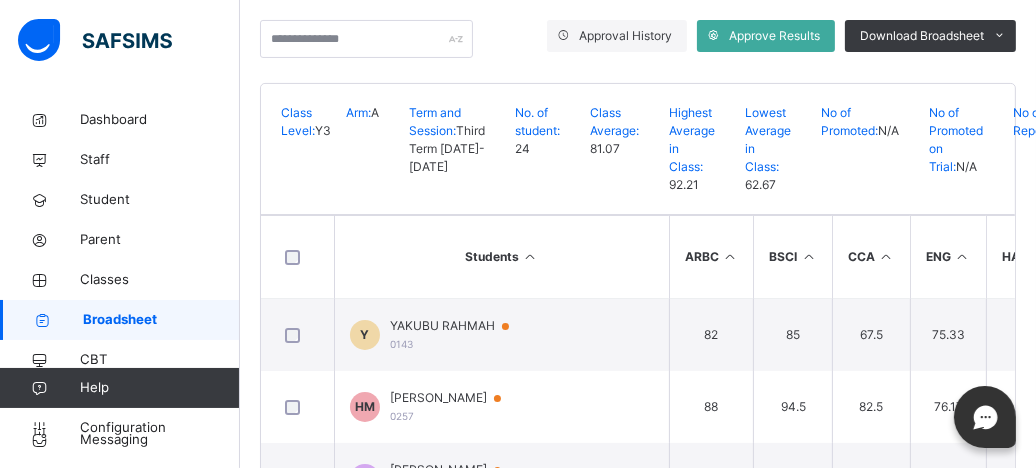 scroll, scrollTop: 490, scrollLeft: 0, axis: vertical 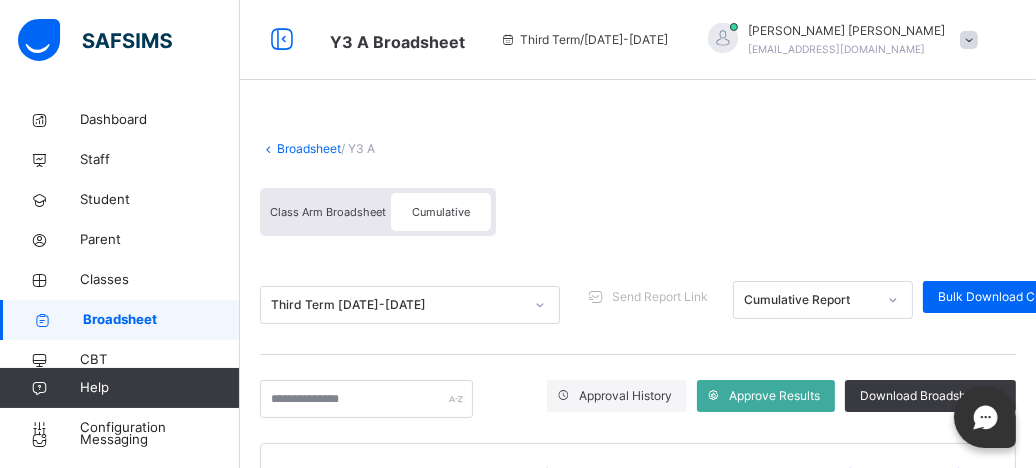 click on "Broadsheet" at bounding box center [309, 148] 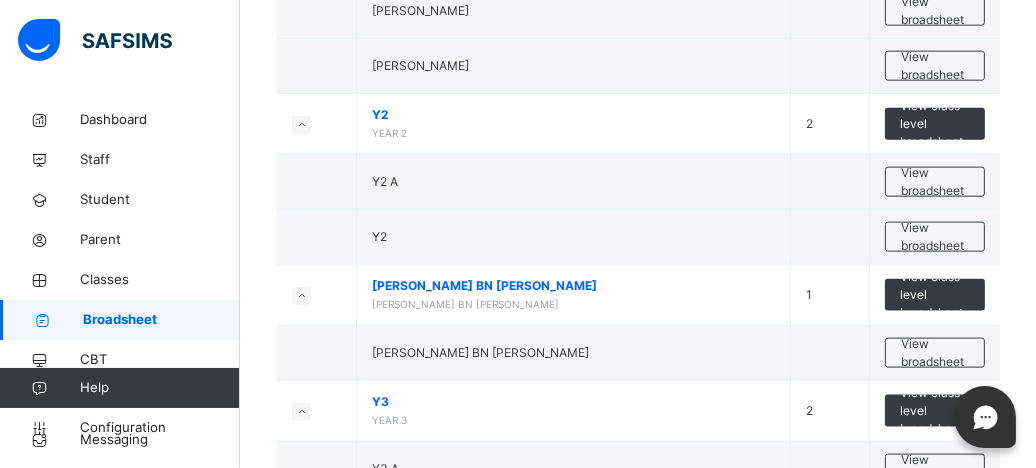 scroll, scrollTop: 2223, scrollLeft: 0, axis: vertical 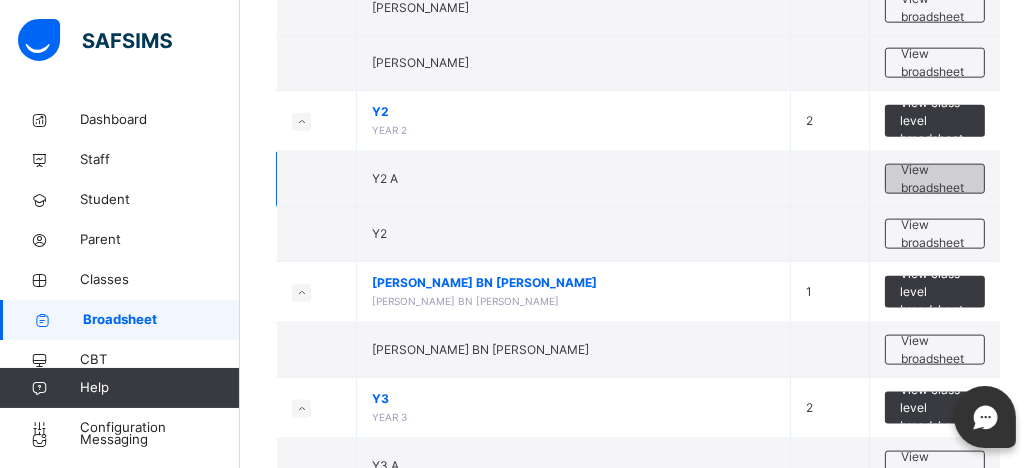 click on "View broadsheet" at bounding box center (935, 179) 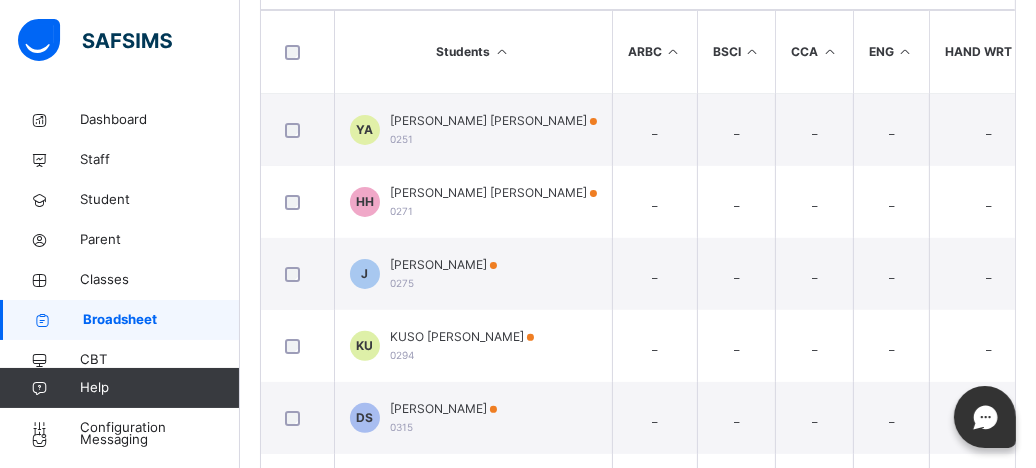 scroll, scrollTop: 546, scrollLeft: 0, axis: vertical 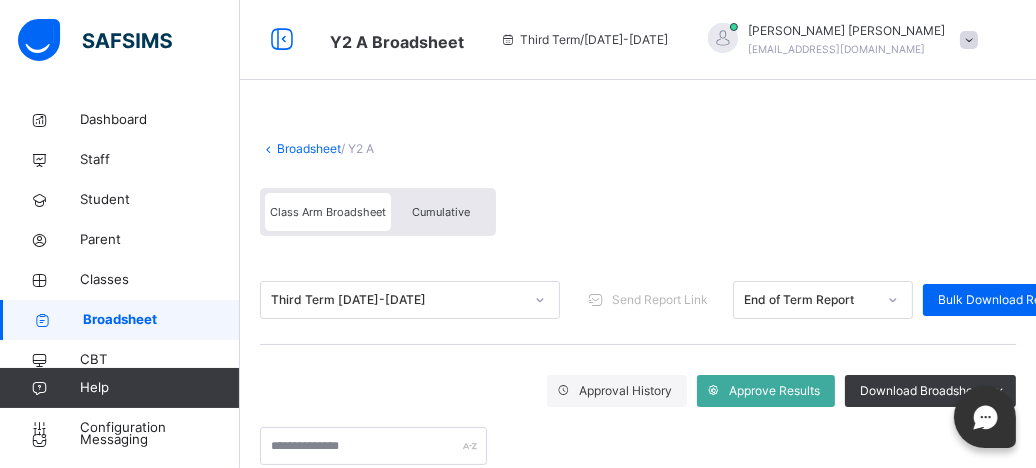 click on "Cumulative" at bounding box center [441, 212] 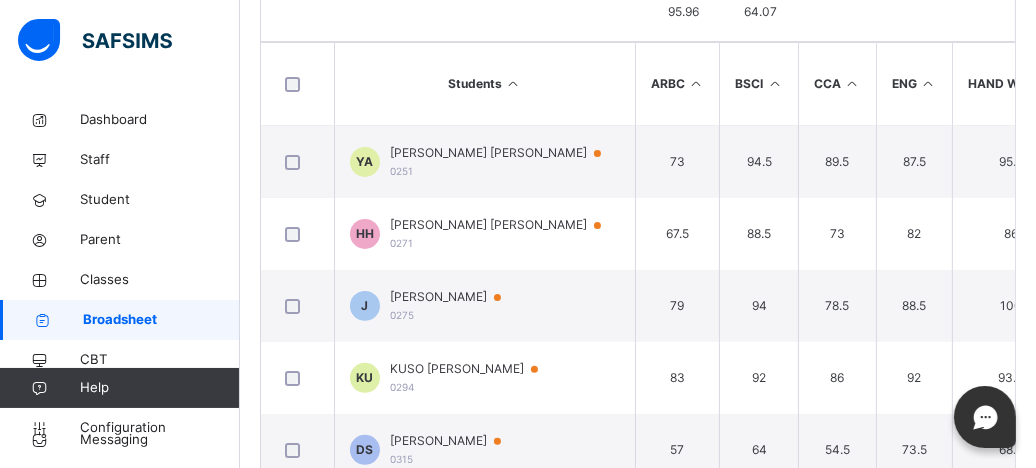 scroll, scrollTop: 582, scrollLeft: 0, axis: vertical 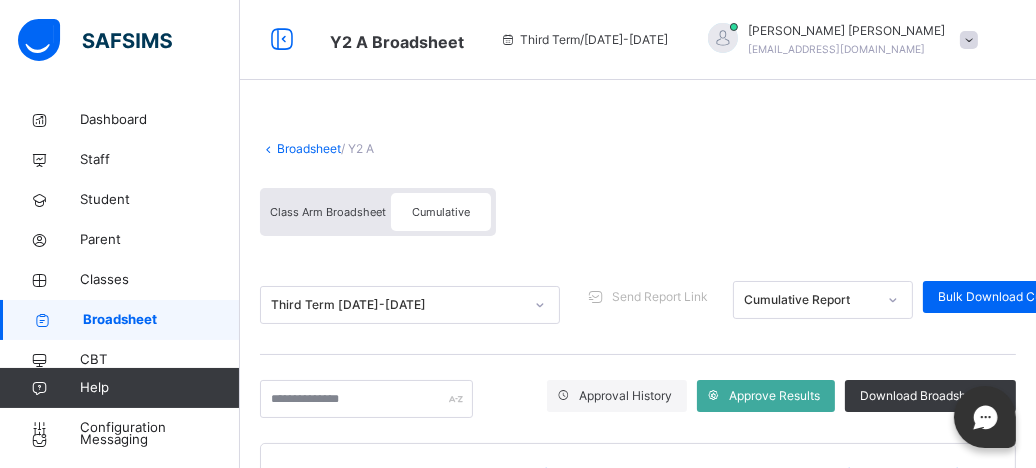 click on "Broadsheet" at bounding box center (309, 148) 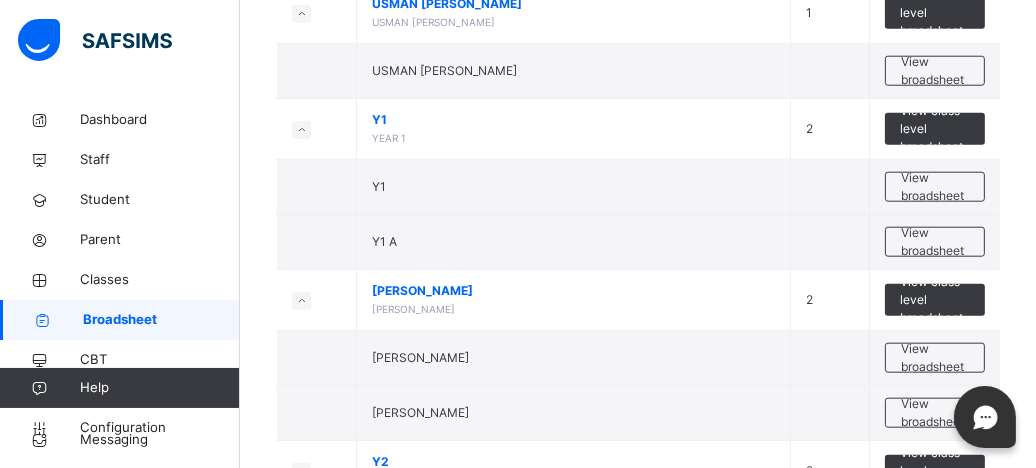 scroll, scrollTop: 1868, scrollLeft: 0, axis: vertical 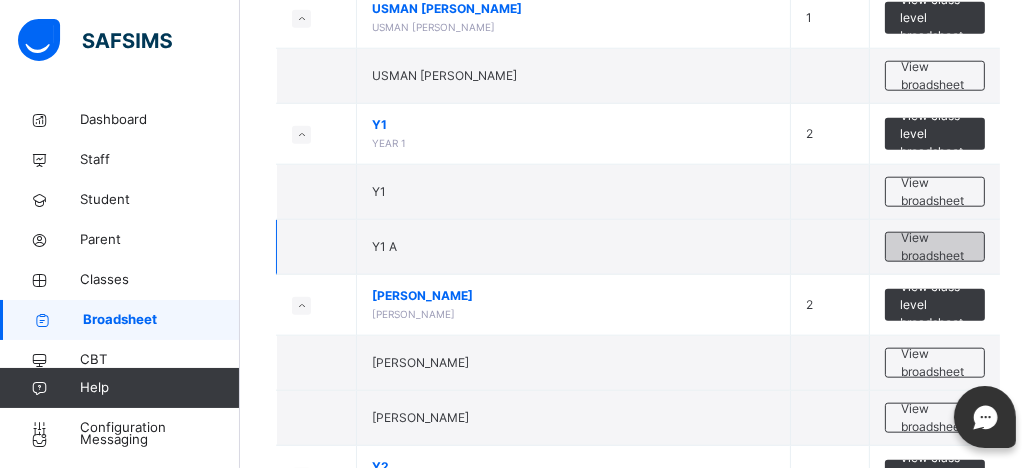click on "View broadsheet" at bounding box center [935, 247] 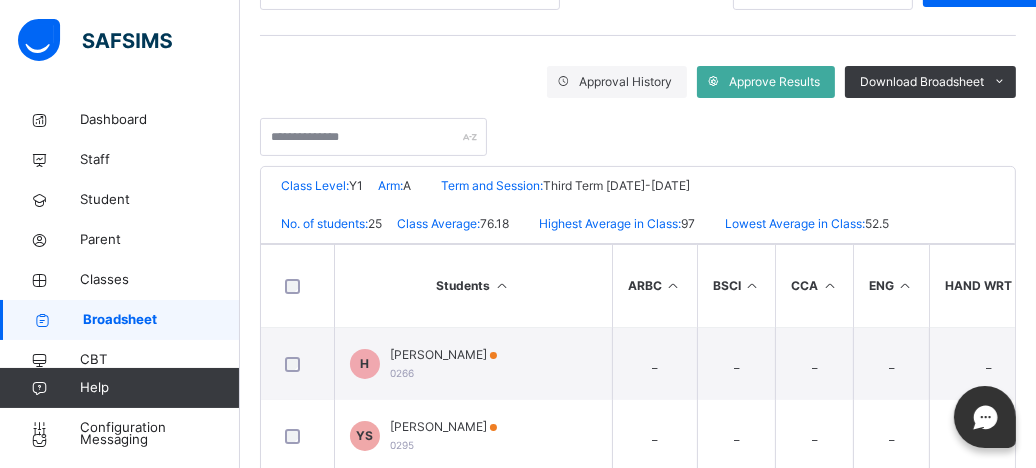 scroll, scrollTop: 311, scrollLeft: 0, axis: vertical 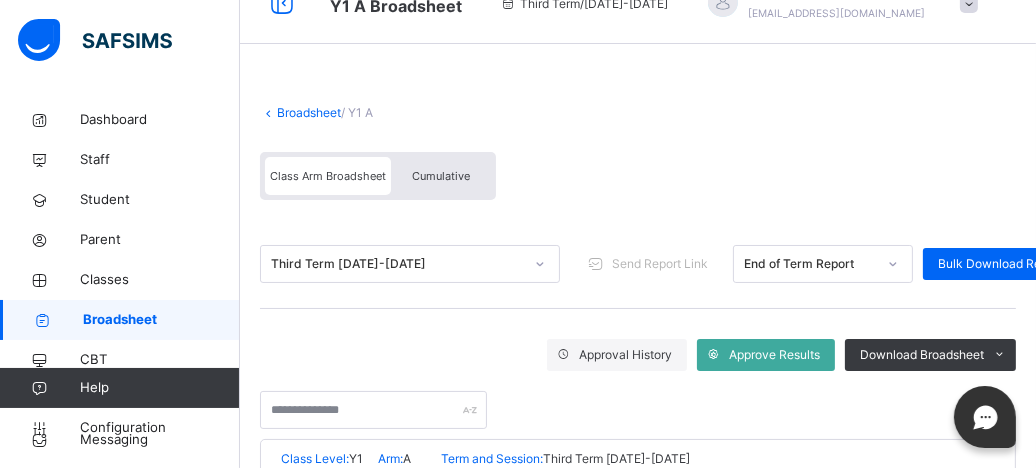 click on "Broadsheet  / Y1 A Class Arm Broadsheet Cumulative" at bounding box center [638, 152] 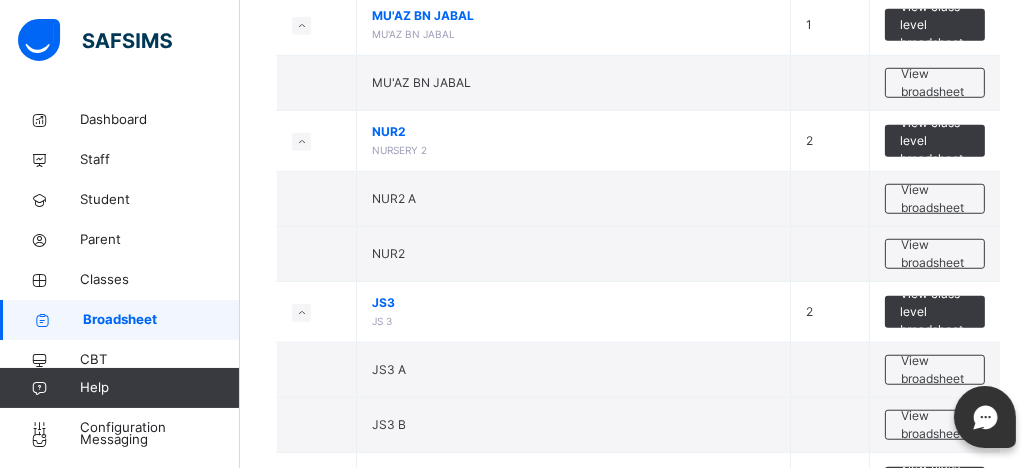 scroll, scrollTop: 1395, scrollLeft: 0, axis: vertical 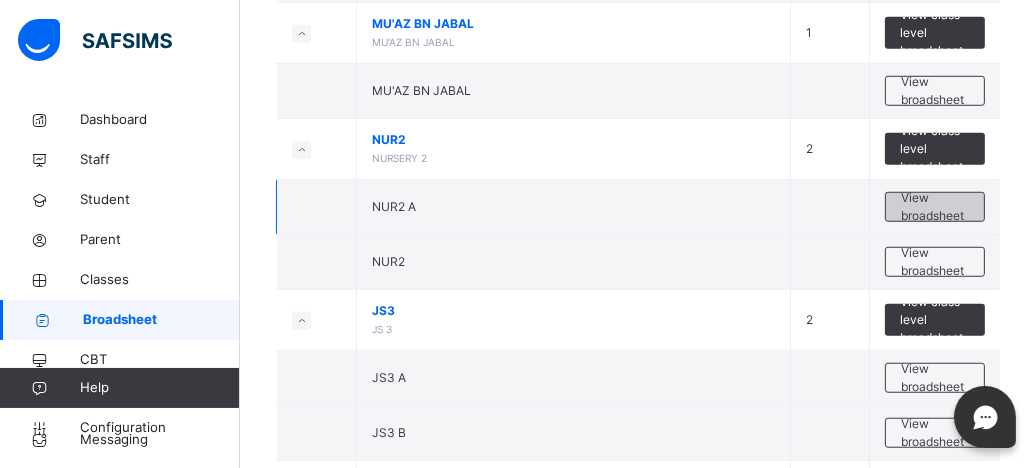 click on "View broadsheet" at bounding box center [935, 207] 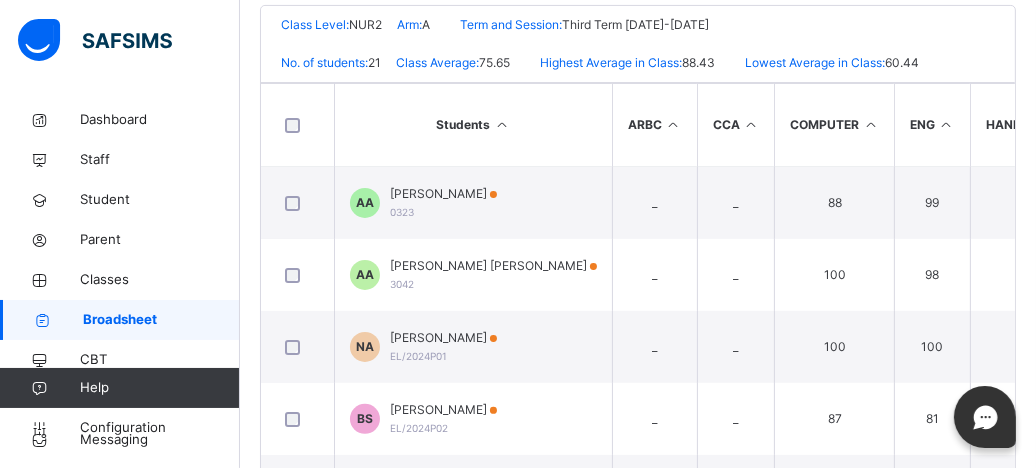 scroll, scrollTop: 475, scrollLeft: 0, axis: vertical 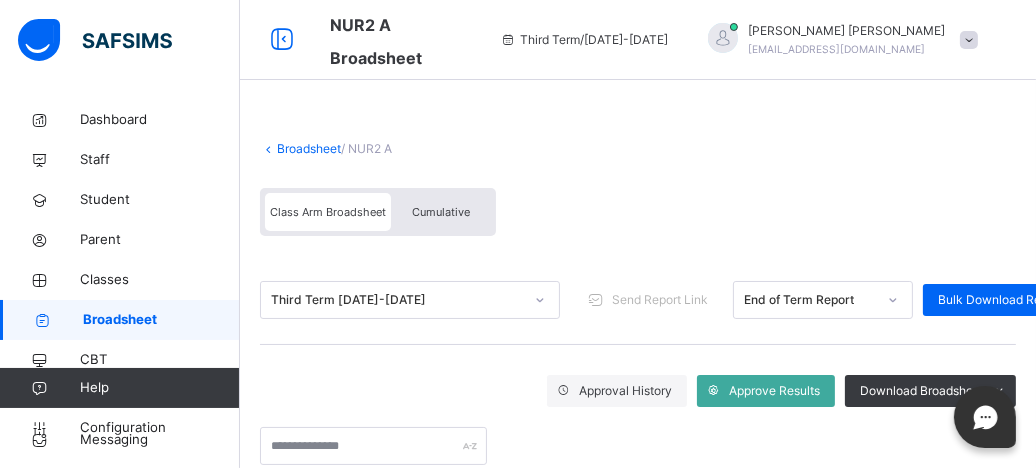 click on "Cumulative" at bounding box center (441, 212) 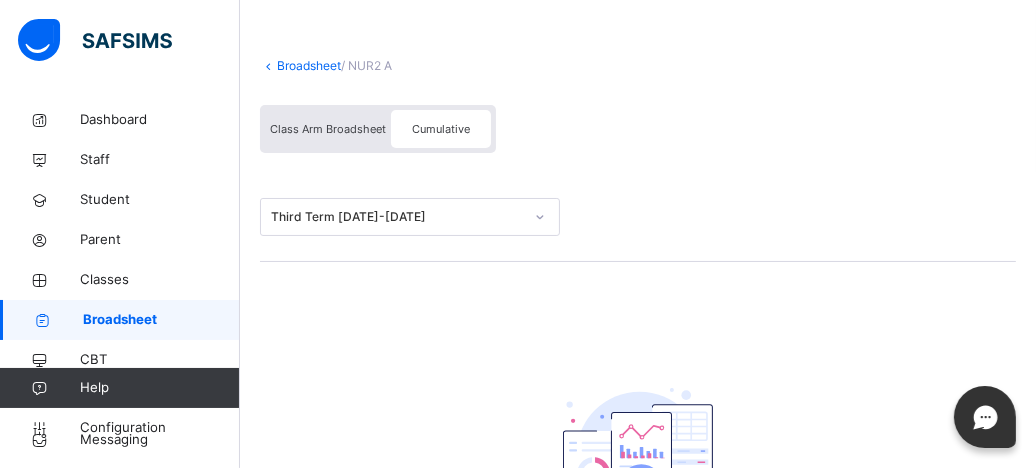 scroll, scrollTop: 297, scrollLeft: 0, axis: vertical 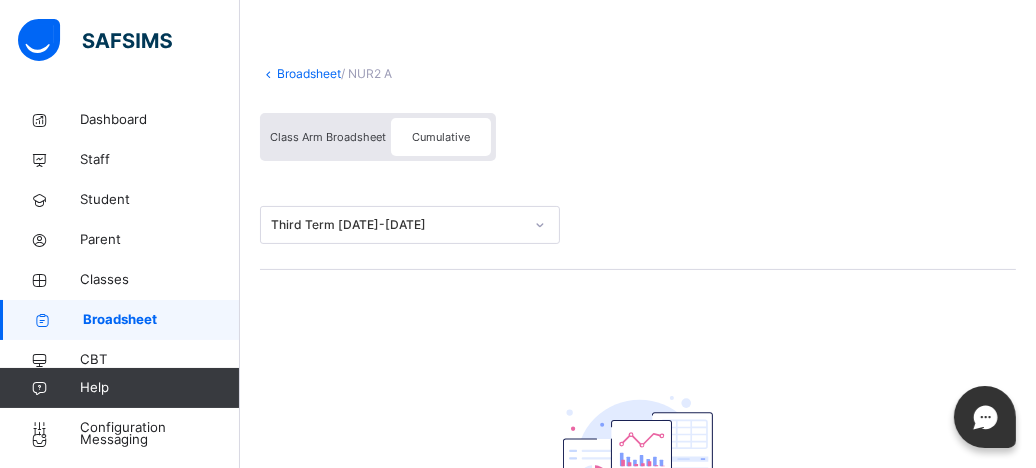 click on "Resume" at bounding box center [761, -111] 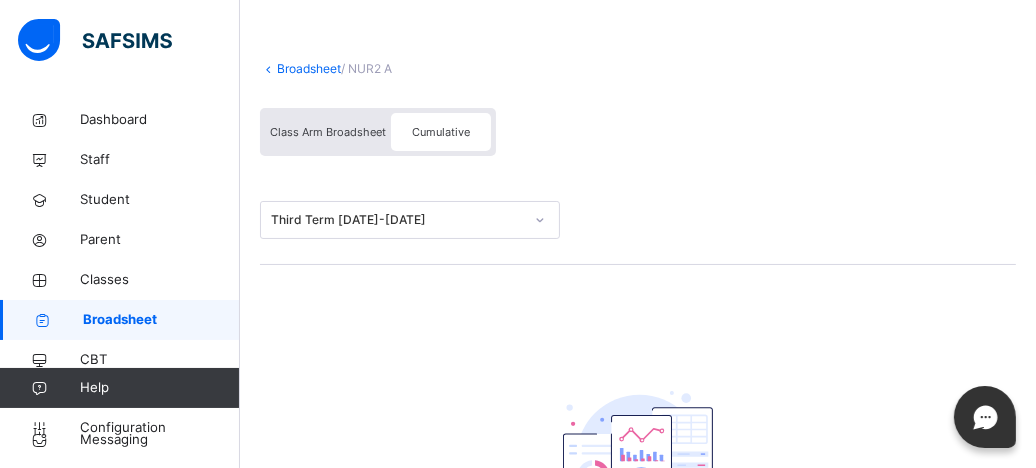 scroll, scrollTop: 70, scrollLeft: 0, axis: vertical 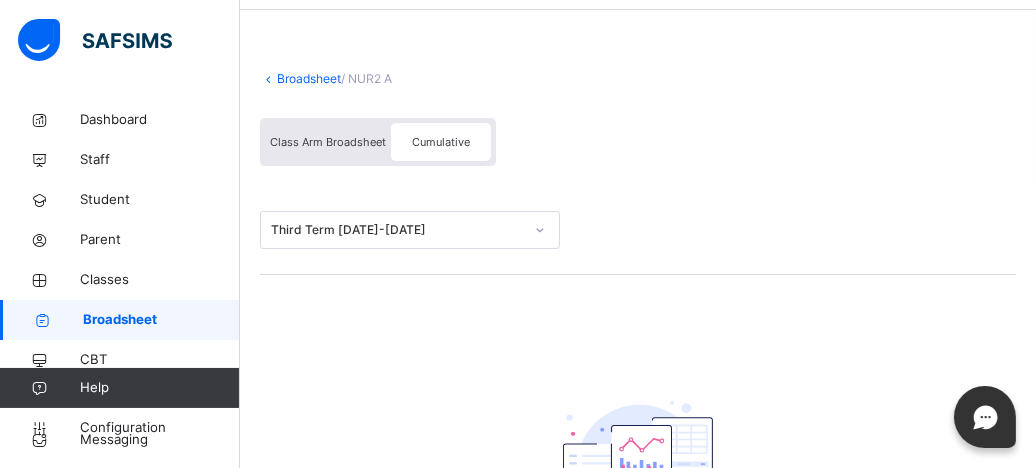 click on "Cumulative" at bounding box center (441, 142) 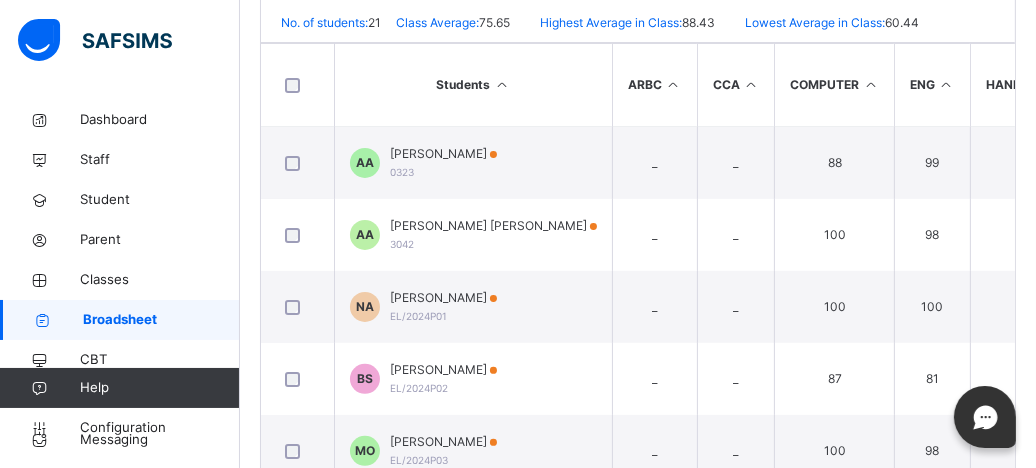scroll, scrollTop: 512, scrollLeft: 0, axis: vertical 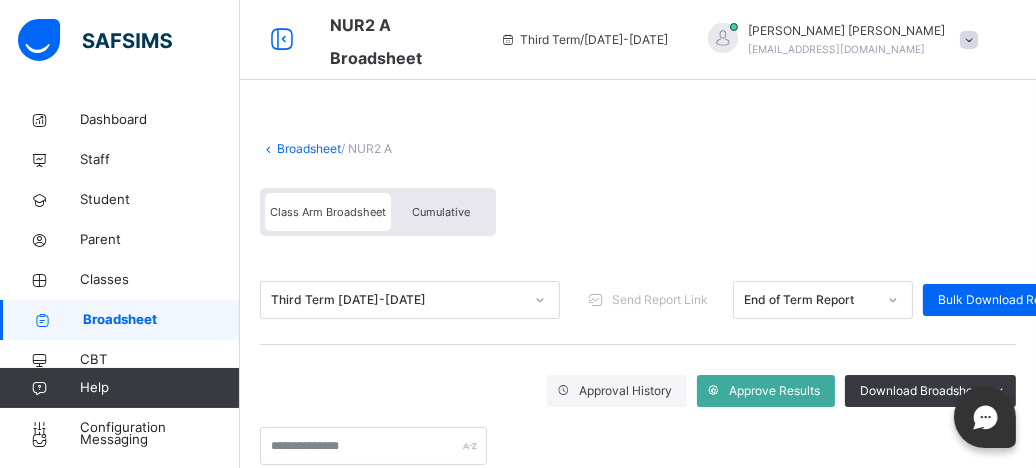 click on "Cumulative" at bounding box center [441, 212] 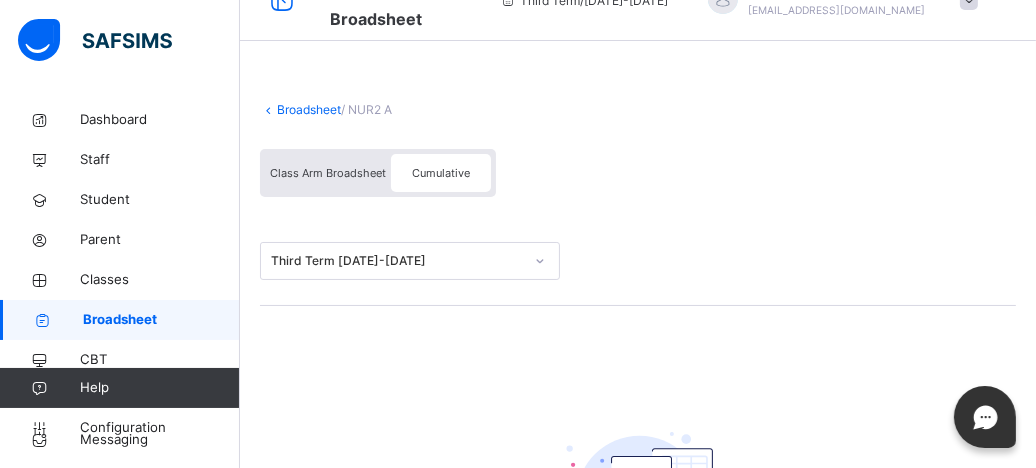 scroll, scrollTop: 0, scrollLeft: 0, axis: both 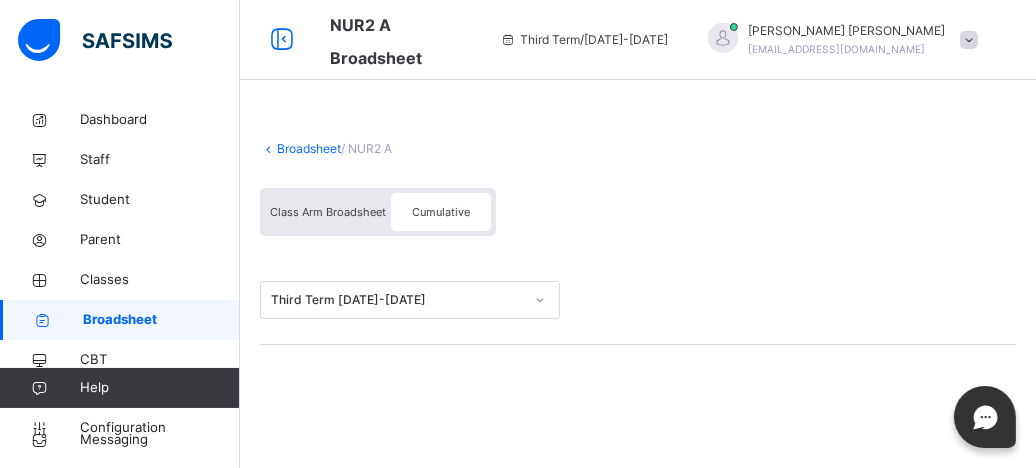 click on "Broadsheet" at bounding box center (309, 148) 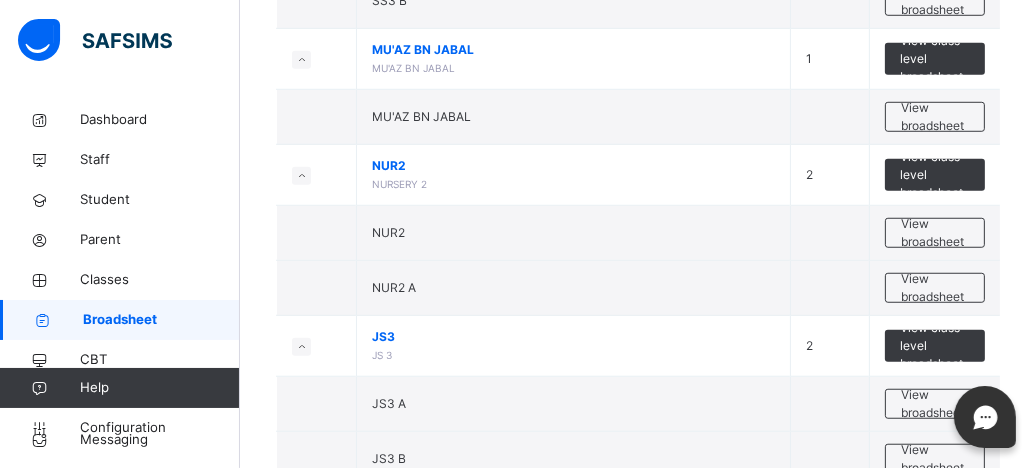 scroll, scrollTop: 1344, scrollLeft: 0, axis: vertical 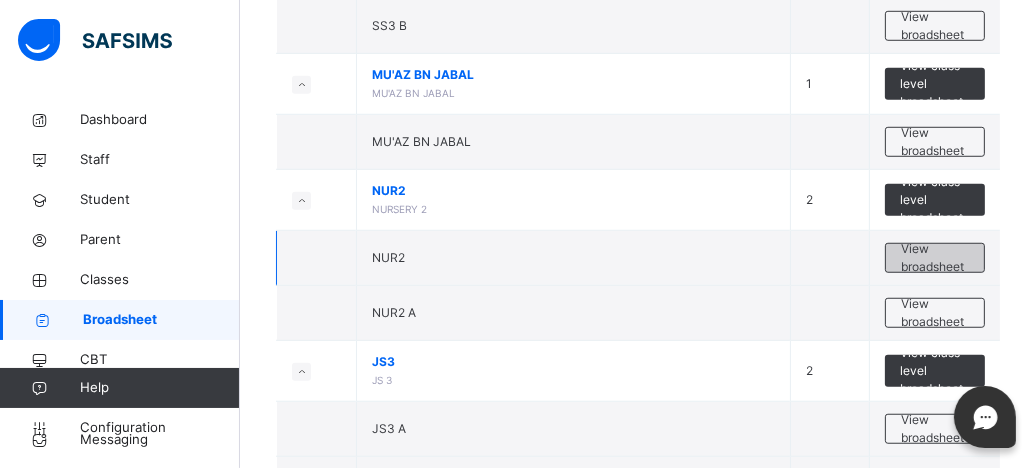 click on "View broadsheet" at bounding box center [935, 258] 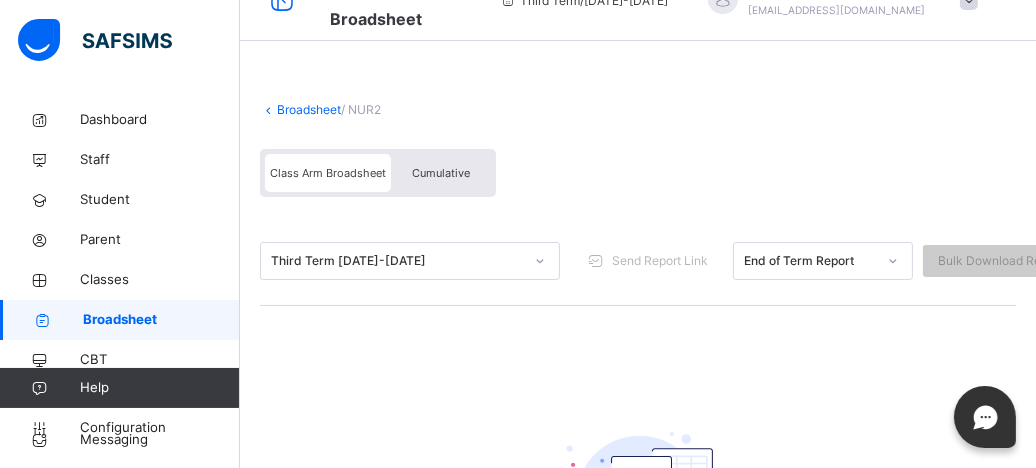 scroll, scrollTop: 0, scrollLeft: 0, axis: both 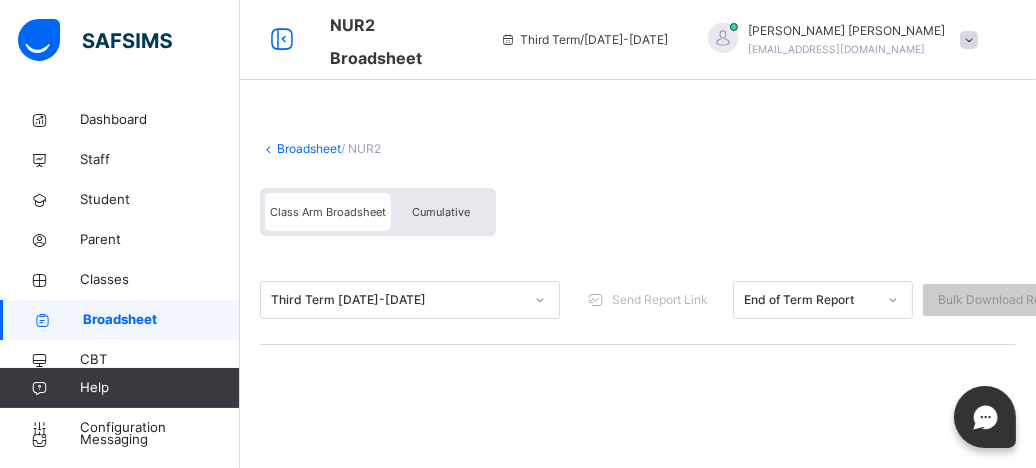 click on "Cumulative" at bounding box center (441, 212) 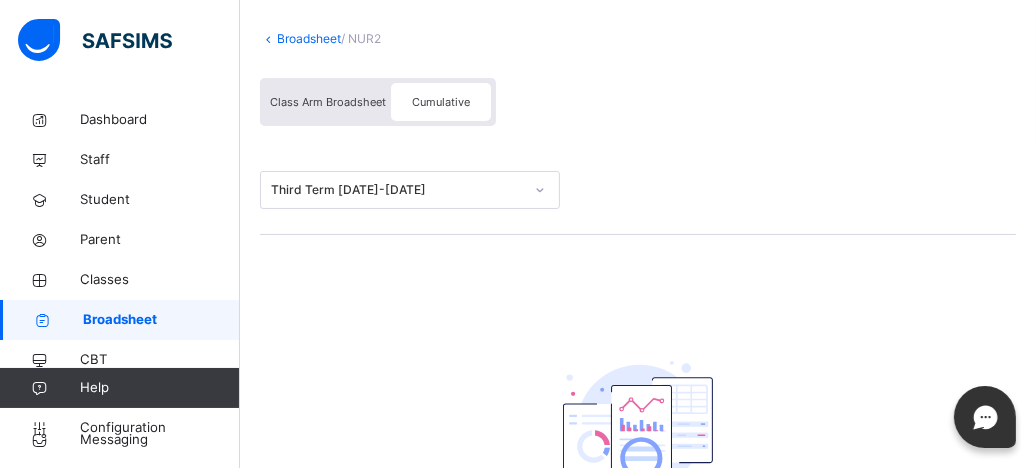 scroll, scrollTop: 0, scrollLeft: 0, axis: both 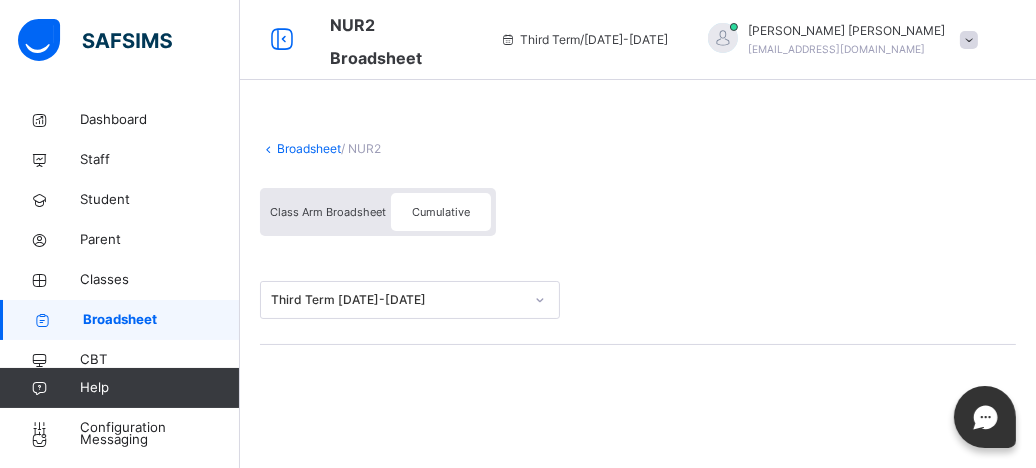 click on "Broadsheet" at bounding box center (309, 148) 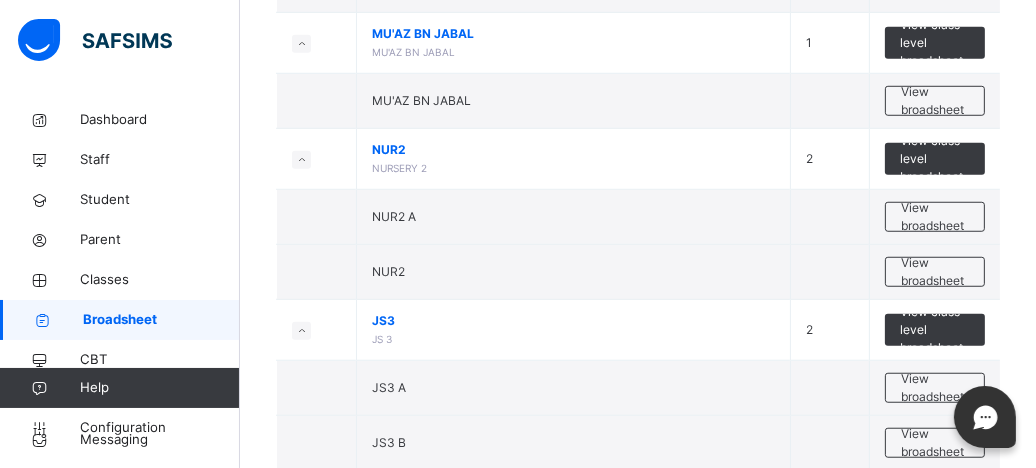 scroll, scrollTop: 1384, scrollLeft: 0, axis: vertical 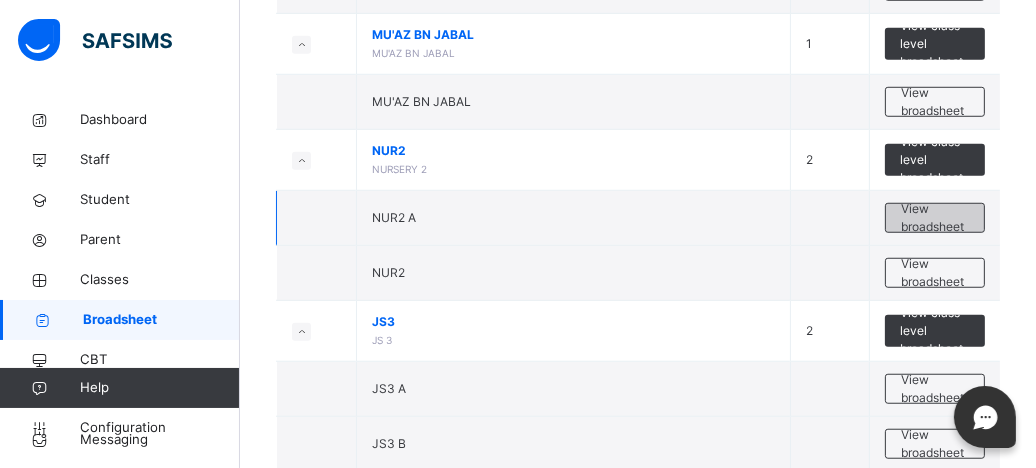 click on "View broadsheet" at bounding box center [935, 218] 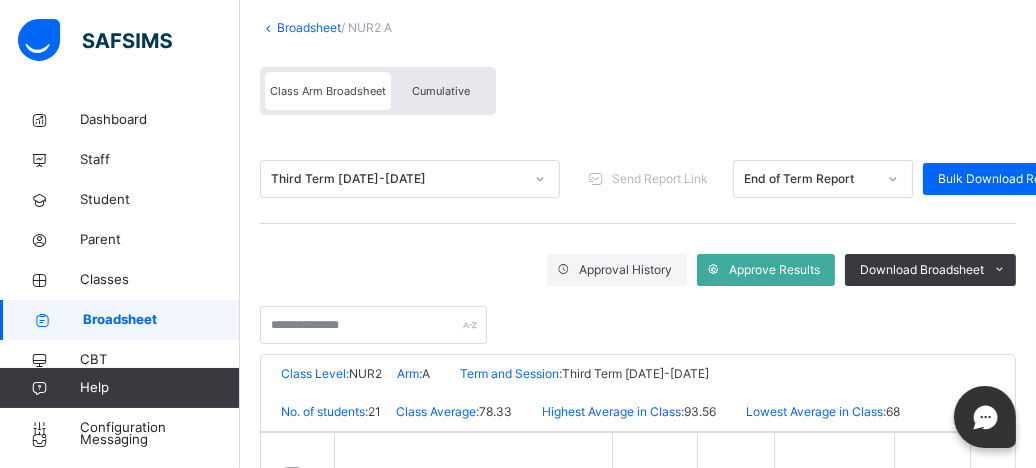 scroll, scrollTop: 0, scrollLeft: 0, axis: both 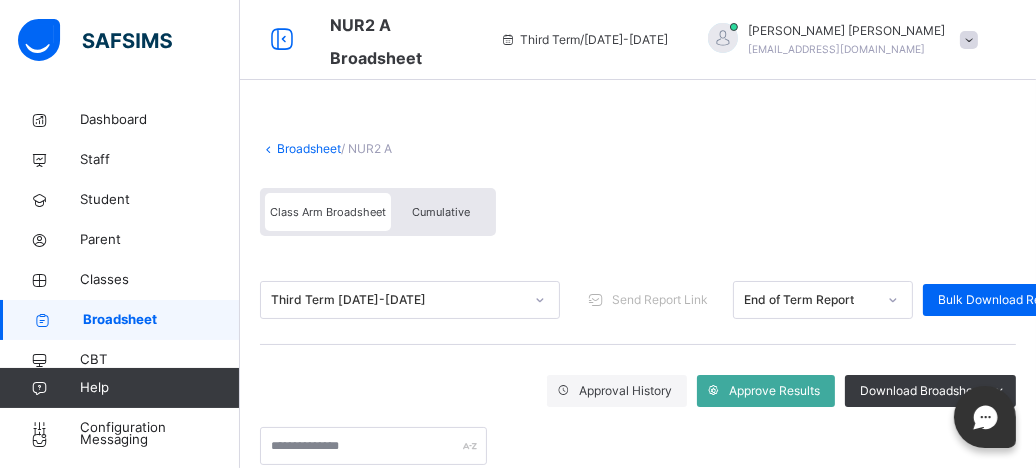 click on "Cumulative" at bounding box center [441, 212] 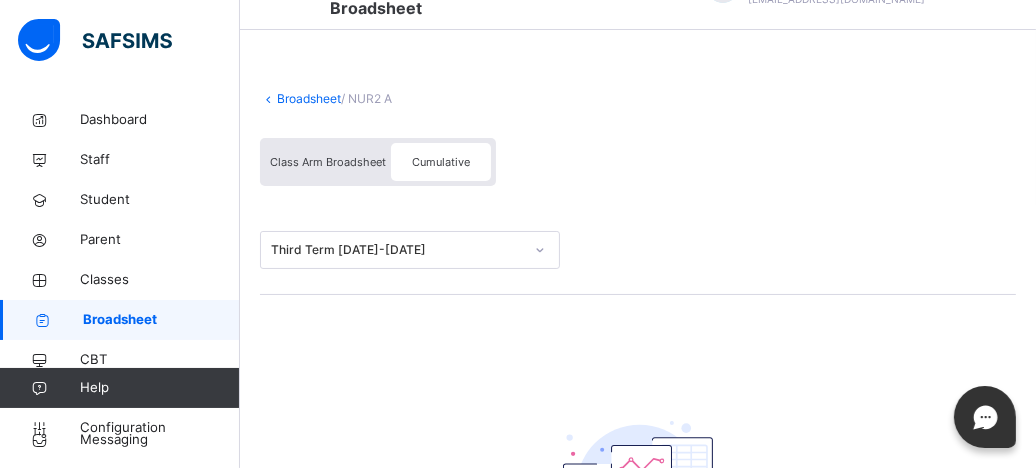 scroll, scrollTop: 34, scrollLeft: 0, axis: vertical 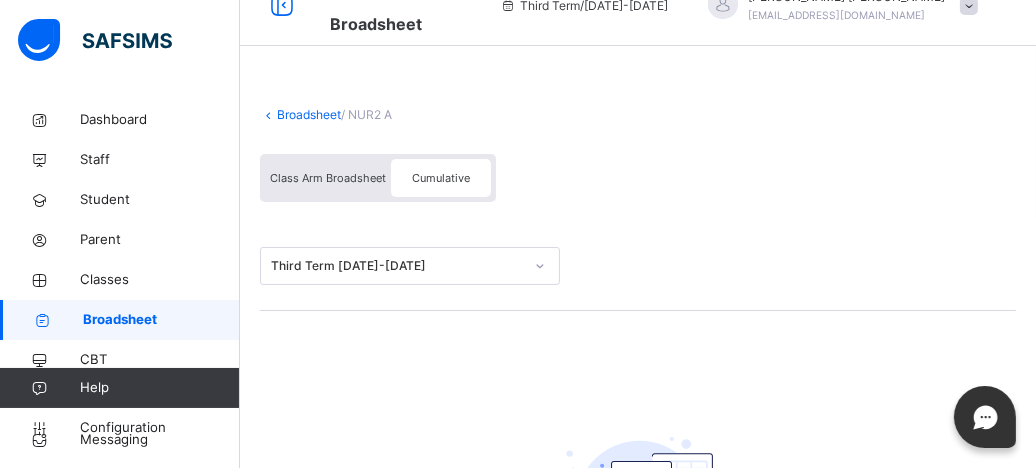 click on "Cumulative" at bounding box center [441, 178] 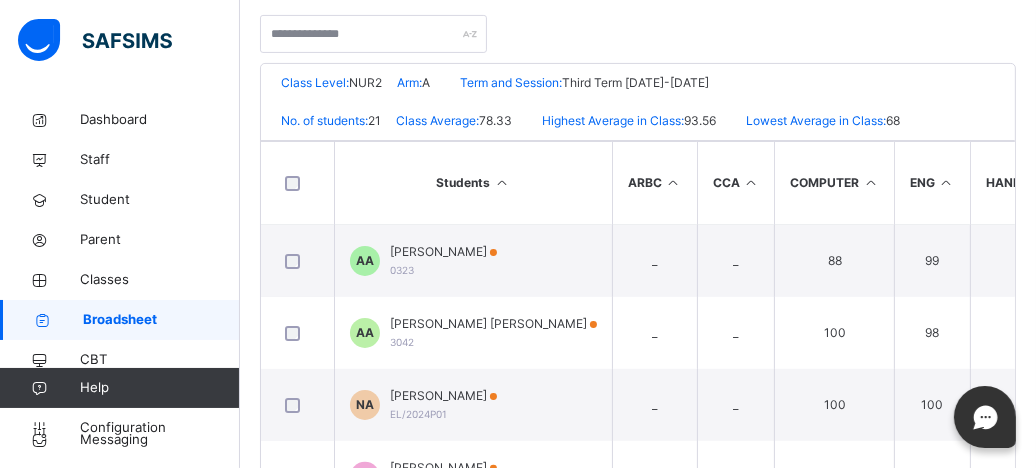 scroll, scrollTop: 423, scrollLeft: 0, axis: vertical 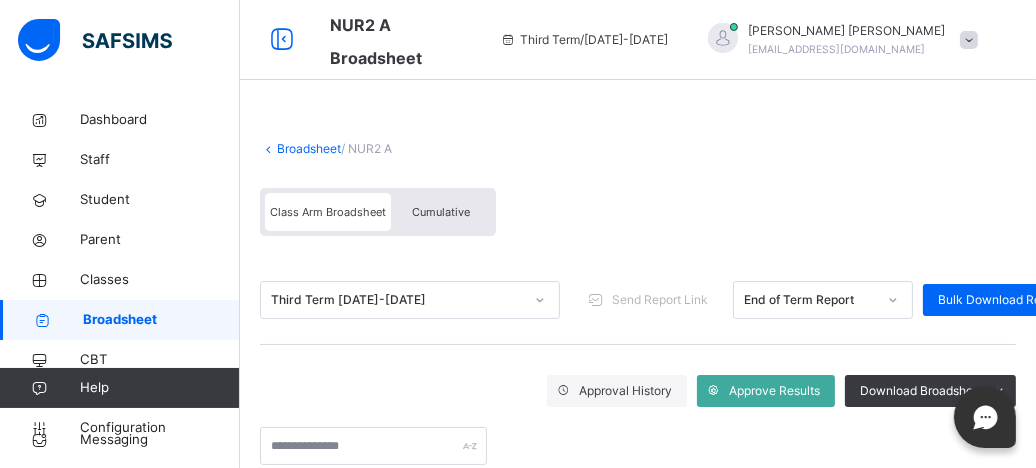 click on "Broadsheet" at bounding box center (309, 148) 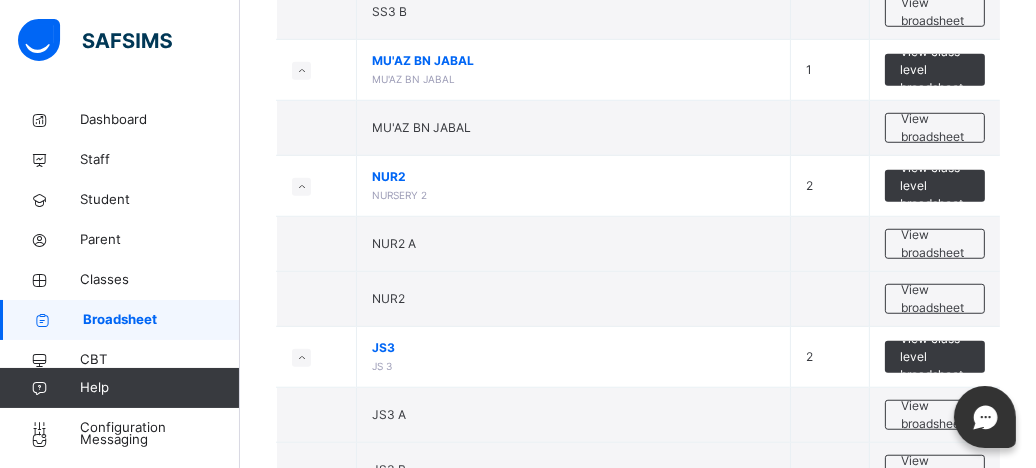 scroll, scrollTop: 1356, scrollLeft: 0, axis: vertical 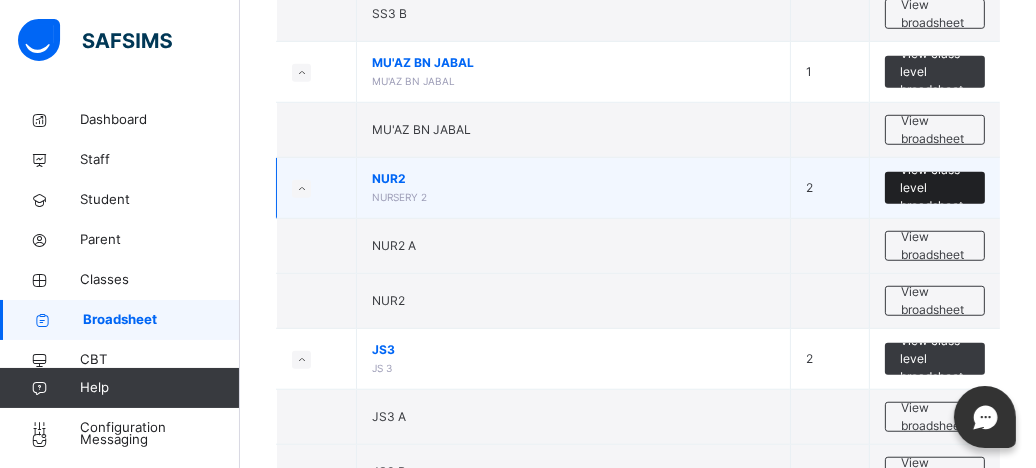 click on "View class level broadsheet" at bounding box center (935, 188) 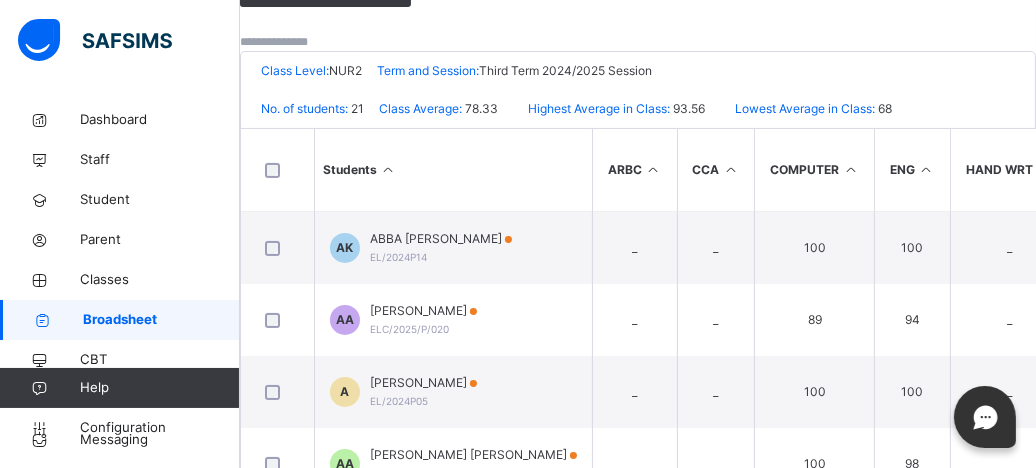 scroll, scrollTop: 0, scrollLeft: 0, axis: both 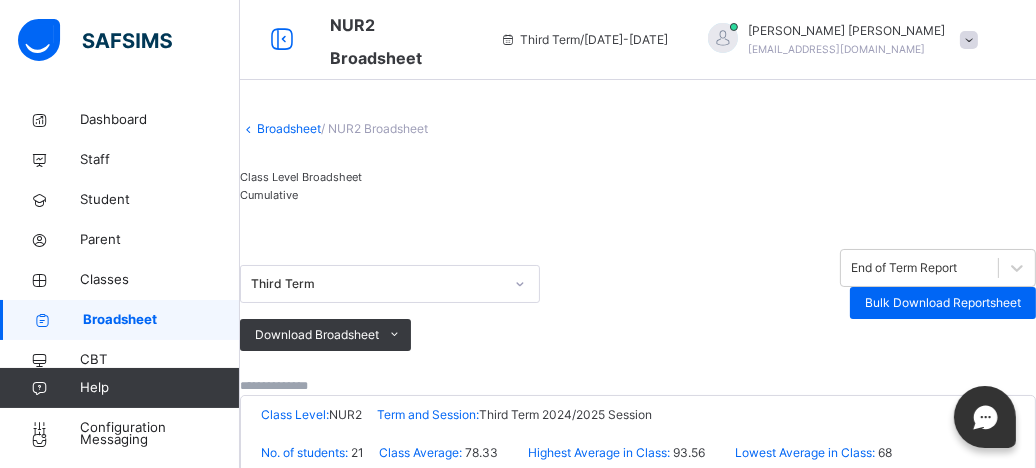click on "Cumulative" at bounding box center (269, 195) 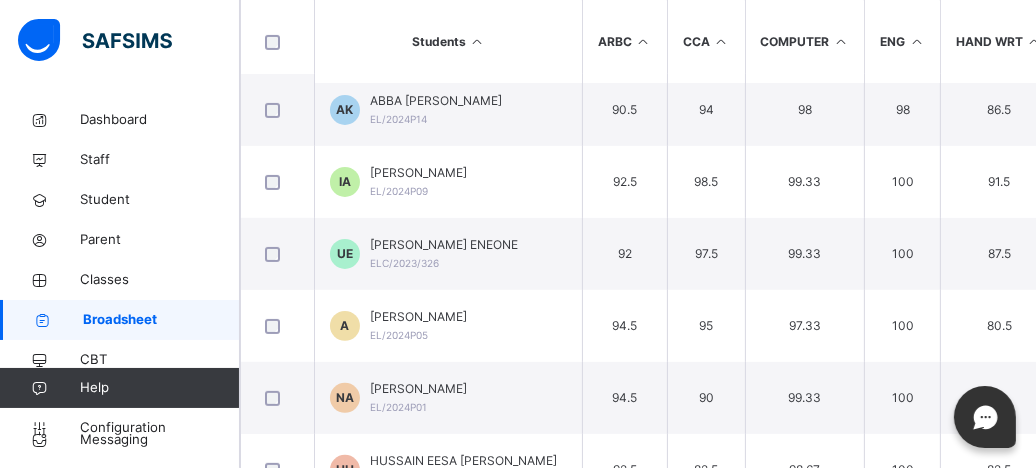 scroll, scrollTop: 540, scrollLeft: 0, axis: vertical 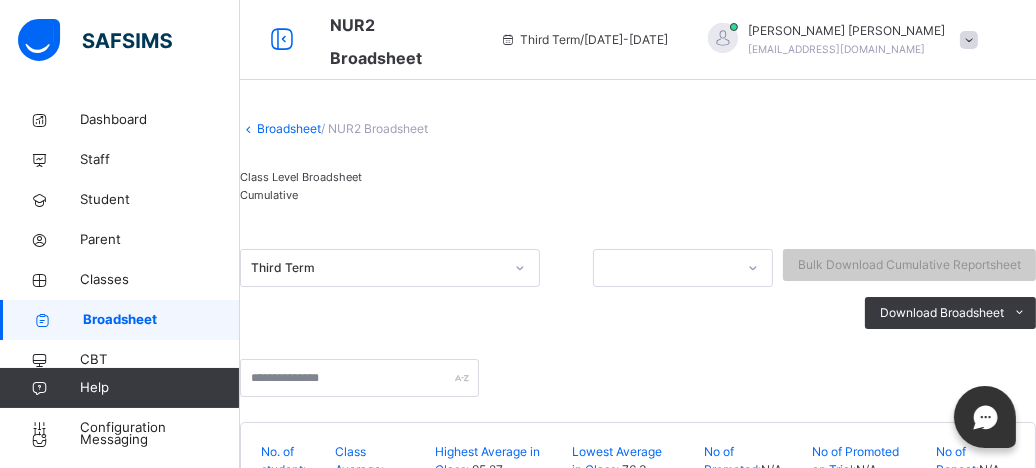 click on "Broadsheet" at bounding box center [289, 128] 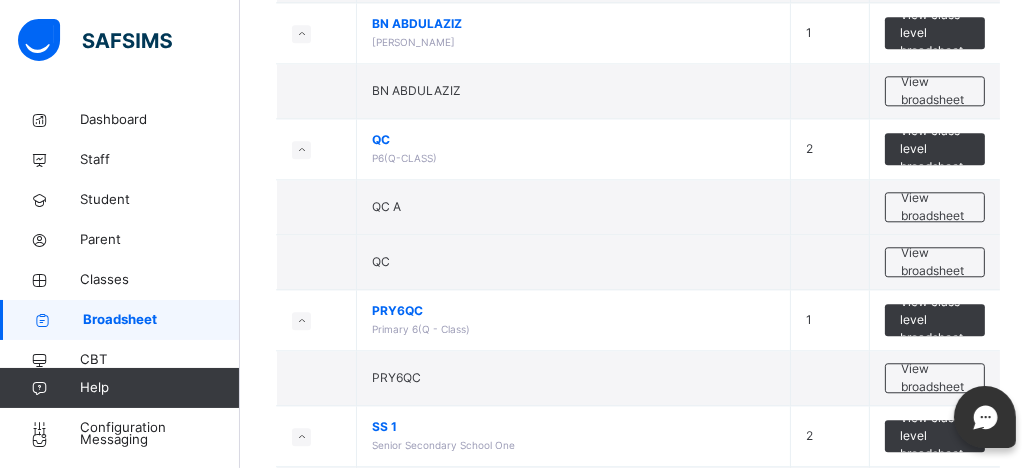 scroll, scrollTop: 4498, scrollLeft: 0, axis: vertical 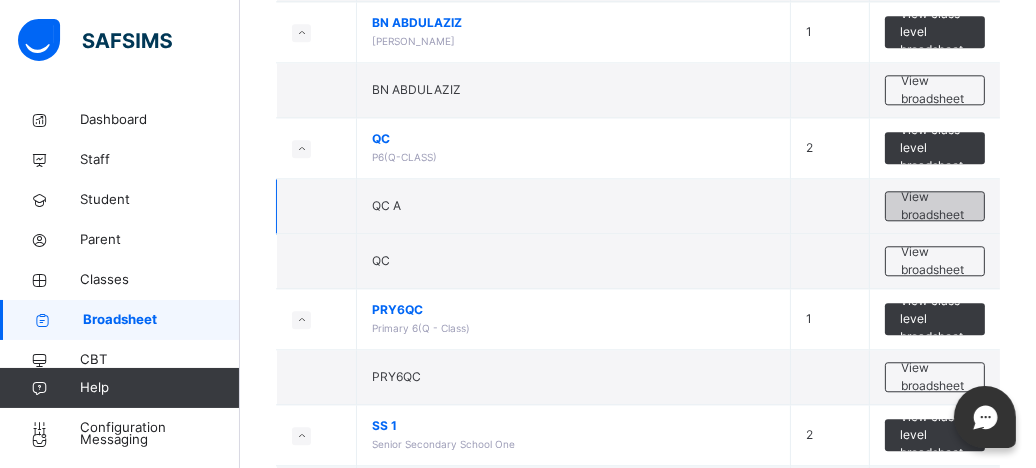 click on "View broadsheet" at bounding box center [935, 206] 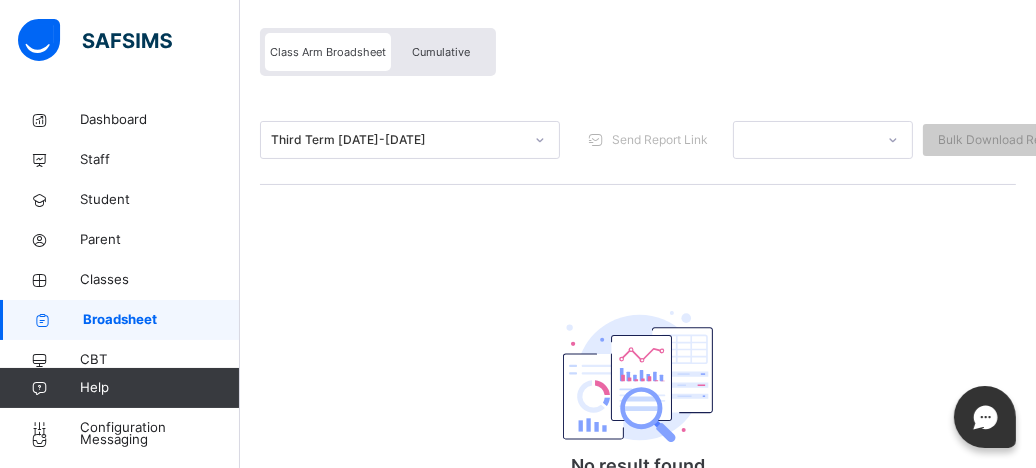 scroll, scrollTop: 0, scrollLeft: 0, axis: both 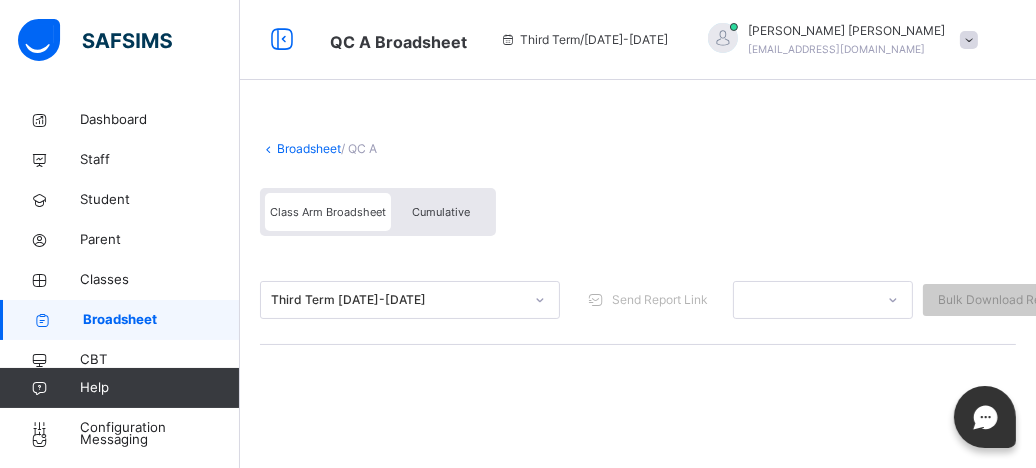 click on "Broadsheet" at bounding box center [309, 148] 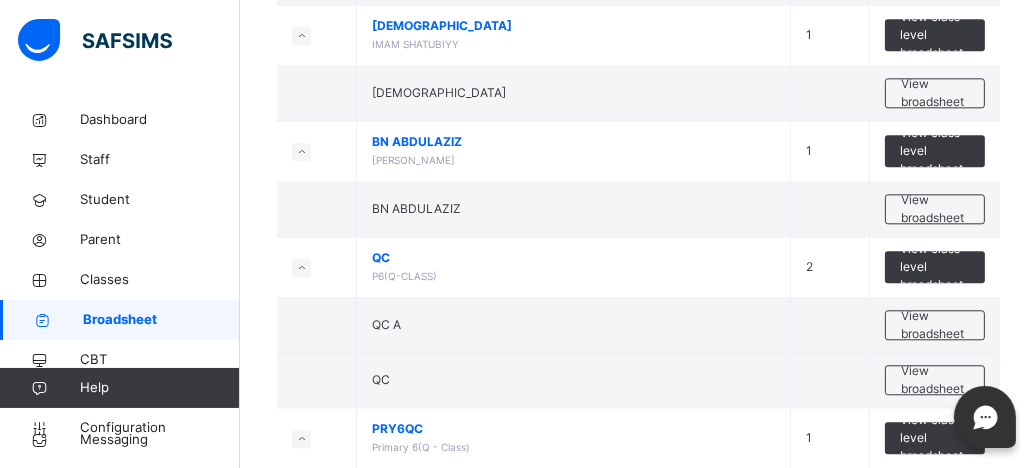 scroll, scrollTop: 4407, scrollLeft: 0, axis: vertical 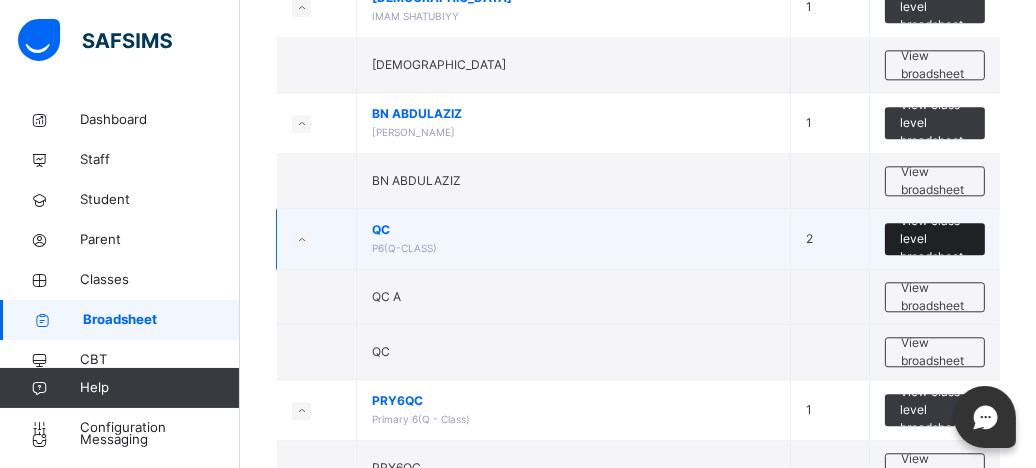 click on "View class level broadsheet" at bounding box center (935, 239) 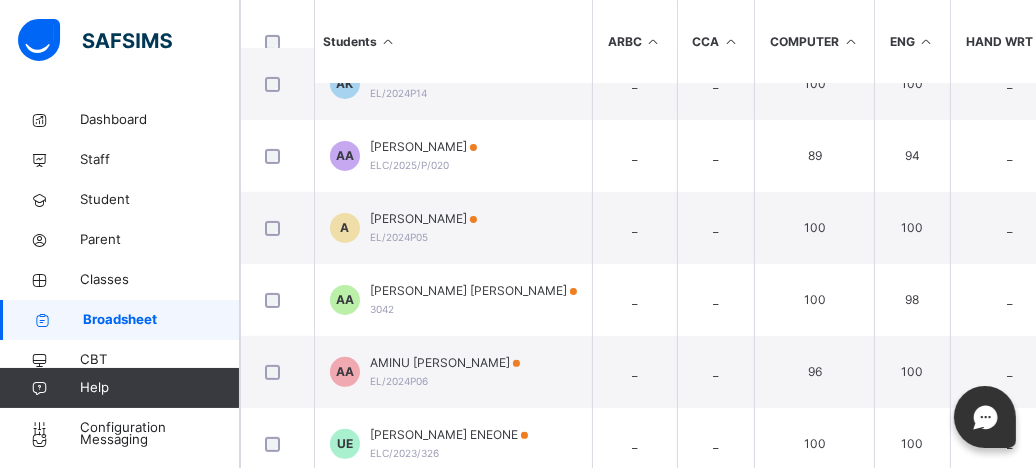 scroll, scrollTop: 497, scrollLeft: 0, axis: vertical 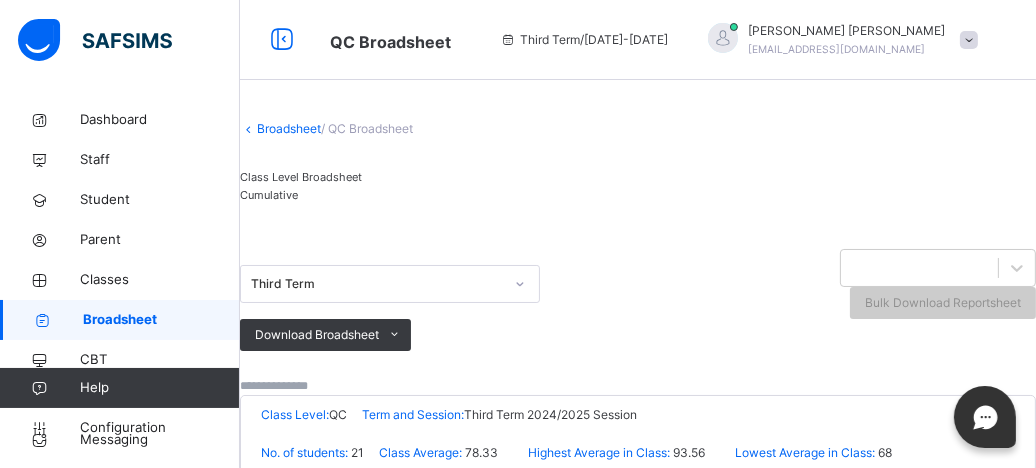 click on "Broadsheet" at bounding box center [289, 128] 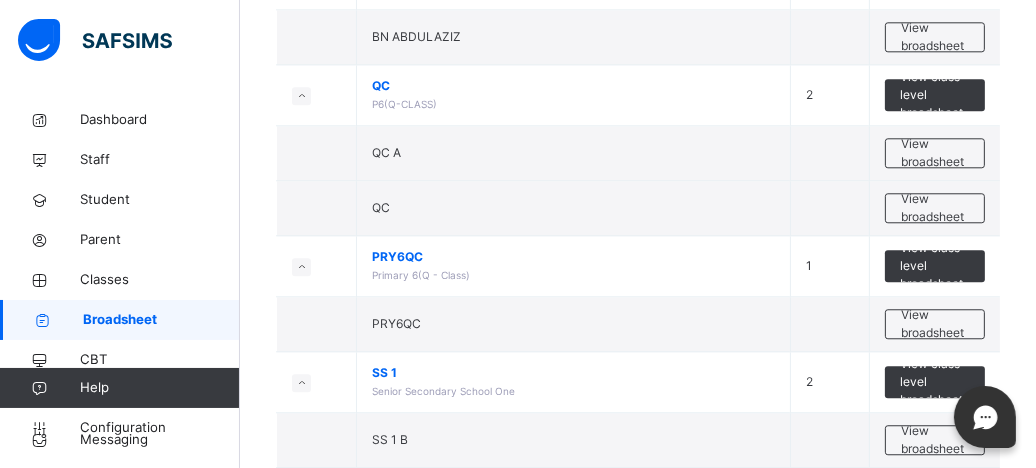 scroll, scrollTop: 4568, scrollLeft: 0, axis: vertical 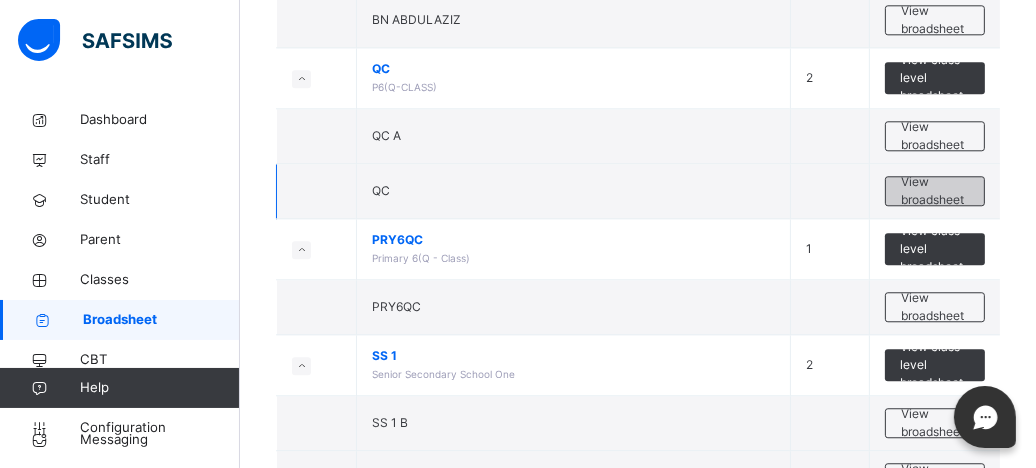 click on "View broadsheet" at bounding box center (935, 191) 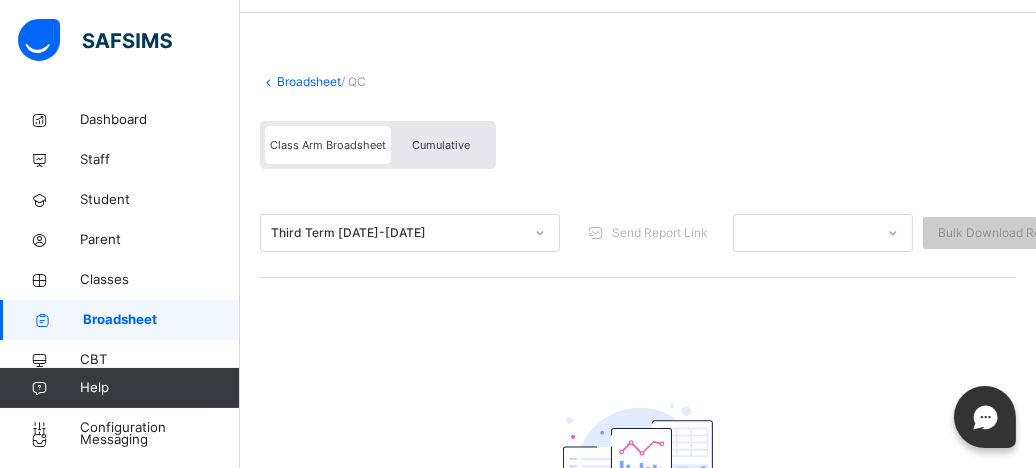 scroll, scrollTop: 0, scrollLeft: 0, axis: both 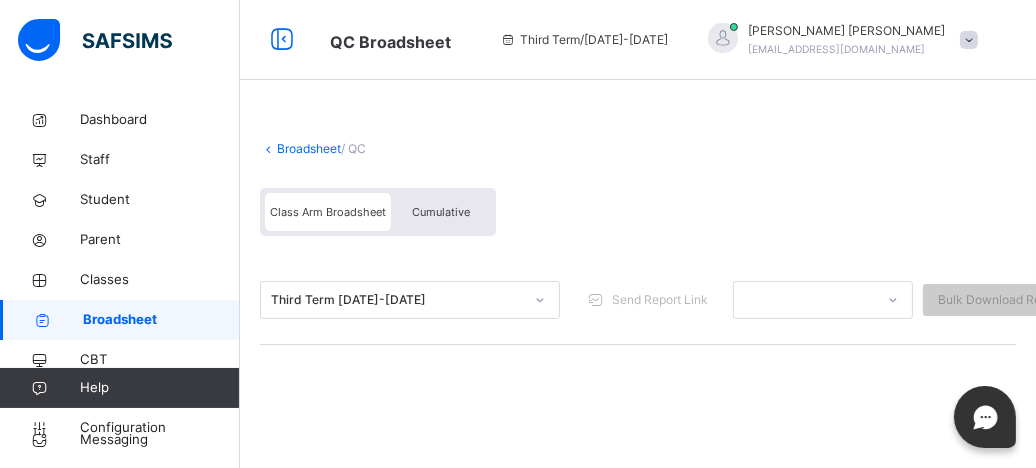 click on "Broadsheet" at bounding box center [309, 148] 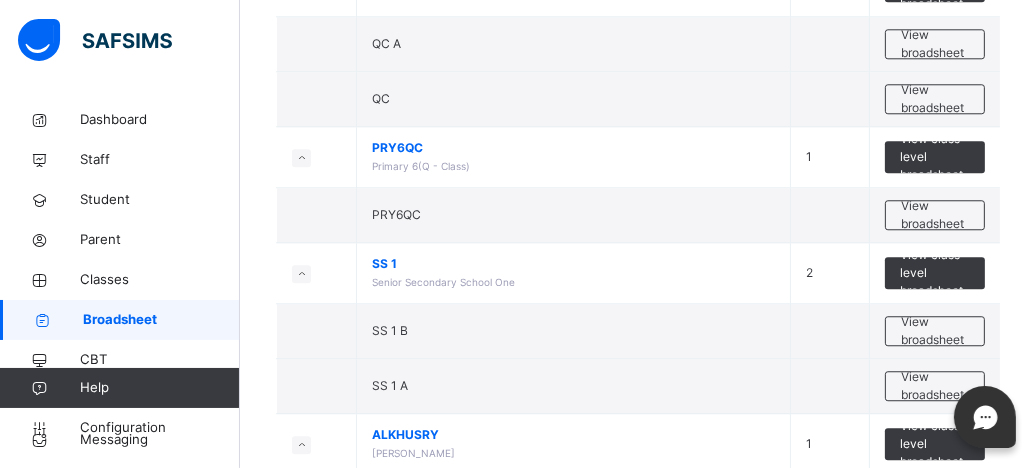 scroll, scrollTop: 4673, scrollLeft: 0, axis: vertical 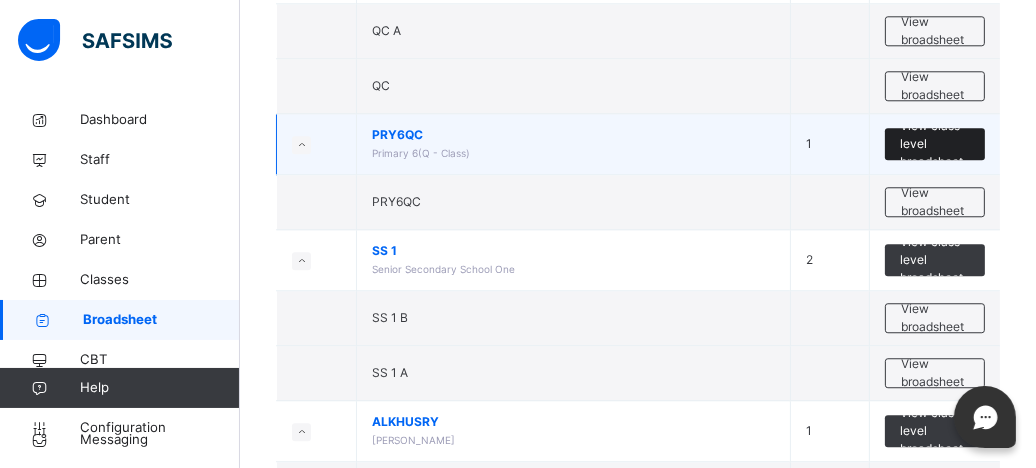 click on "View class level broadsheet" at bounding box center [935, 144] 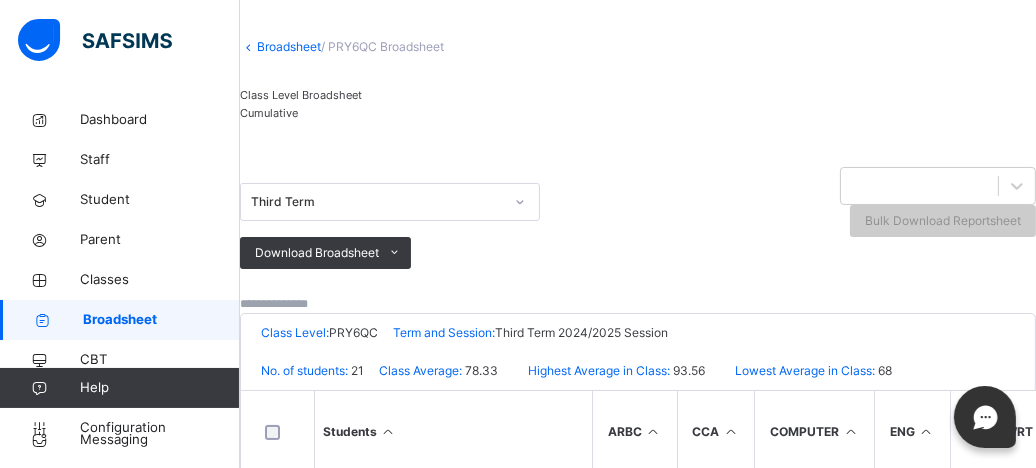 scroll, scrollTop: 80, scrollLeft: 0, axis: vertical 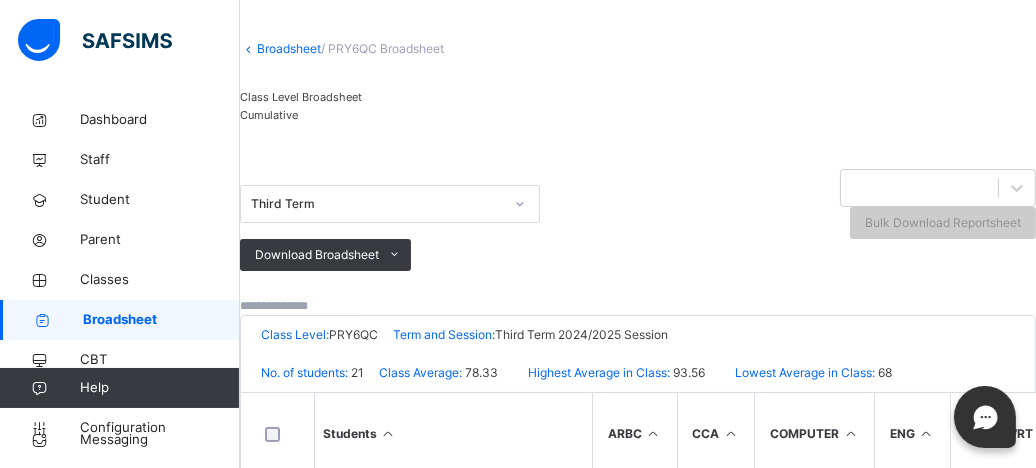 click on "Broadsheet" at bounding box center (289, 48) 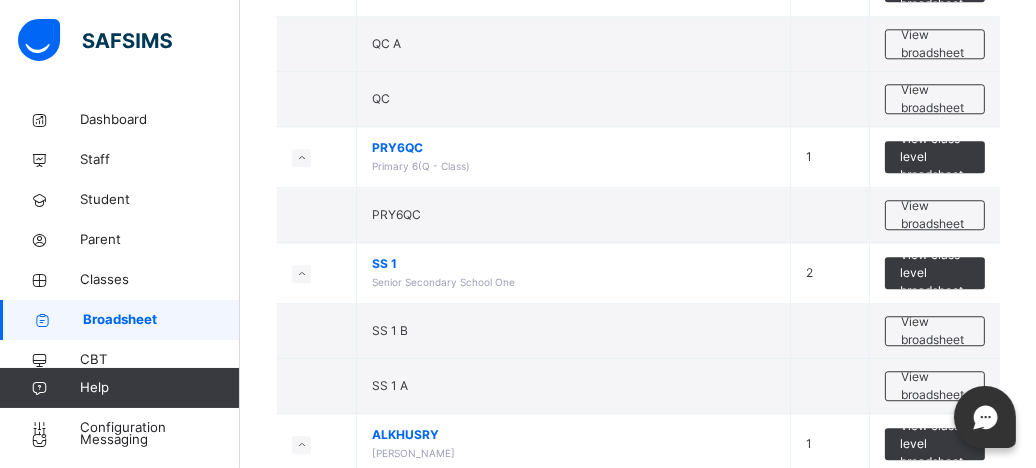 scroll, scrollTop: 4666, scrollLeft: 0, axis: vertical 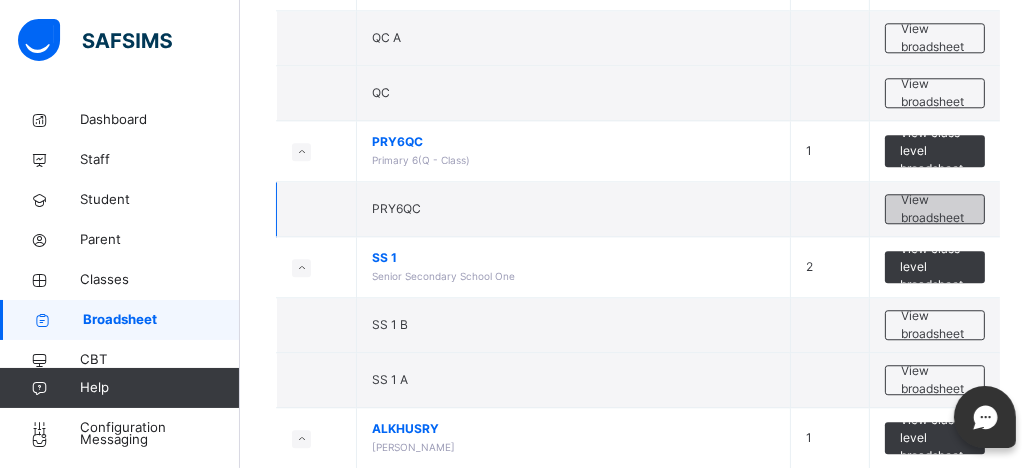 click on "View broadsheet" at bounding box center [935, 209] 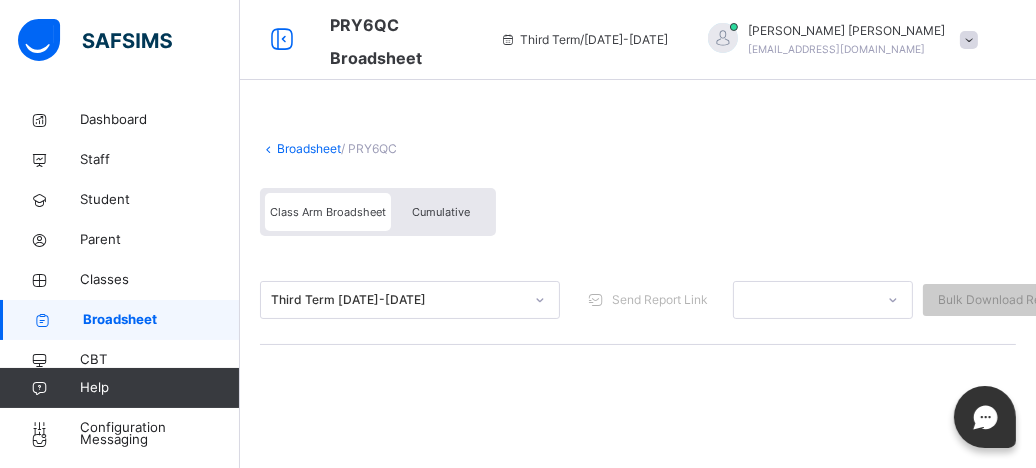 click on "Broadsheet" at bounding box center [309, 148] 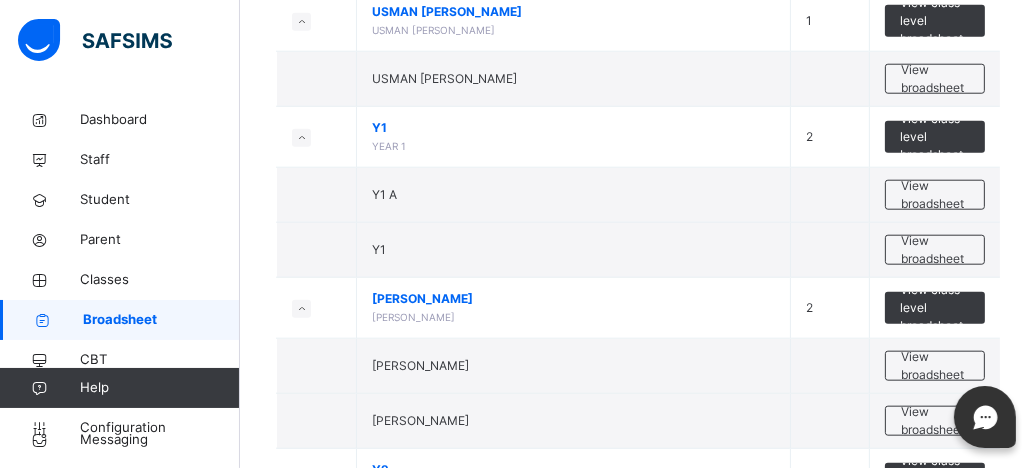 scroll, scrollTop: 1890, scrollLeft: 0, axis: vertical 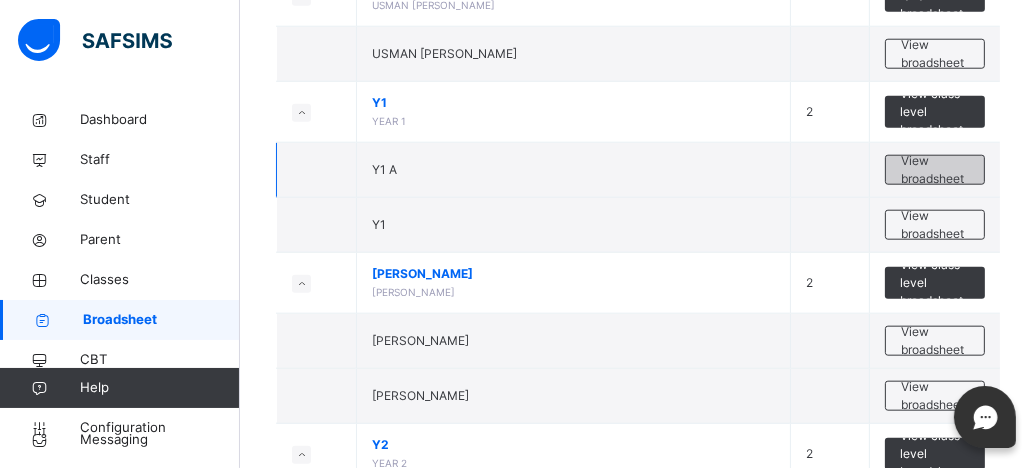 click on "View broadsheet" at bounding box center [935, 170] 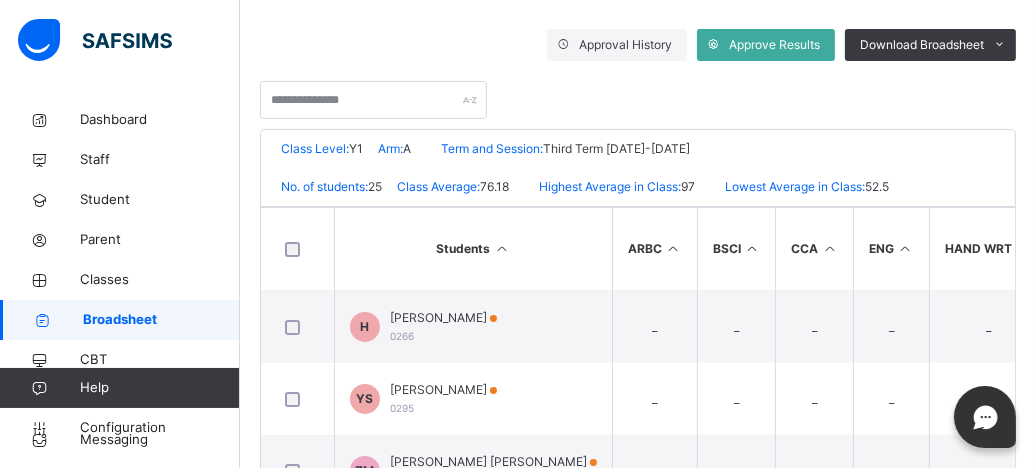 scroll, scrollTop: 348, scrollLeft: 0, axis: vertical 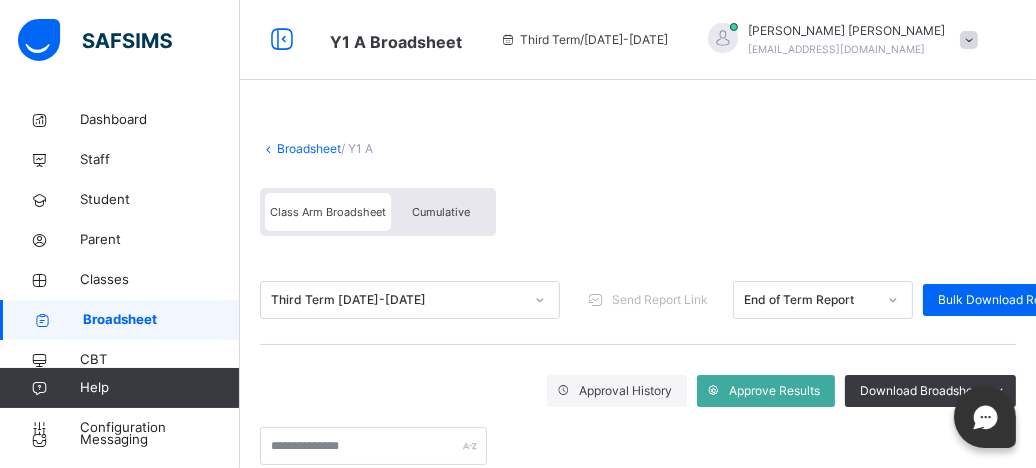 click on "Broadsheet" at bounding box center [309, 148] 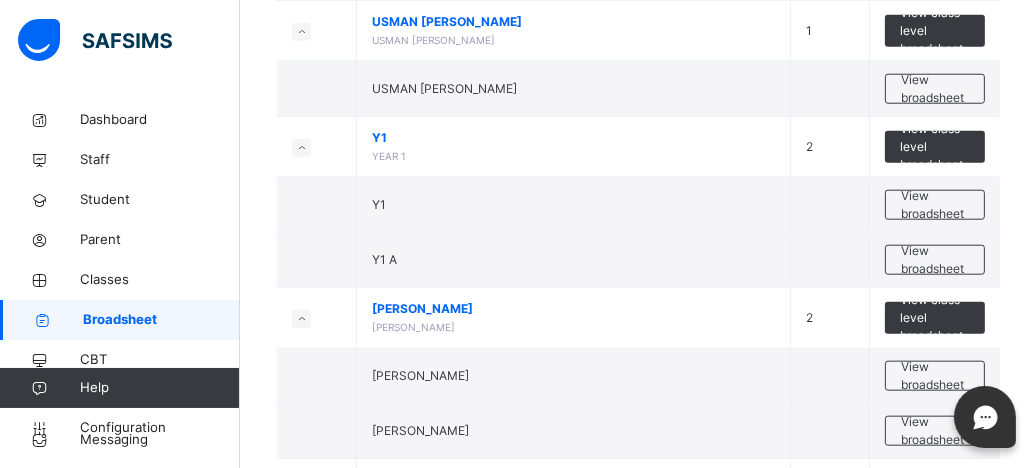 scroll, scrollTop: 1853, scrollLeft: 0, axis: vertical 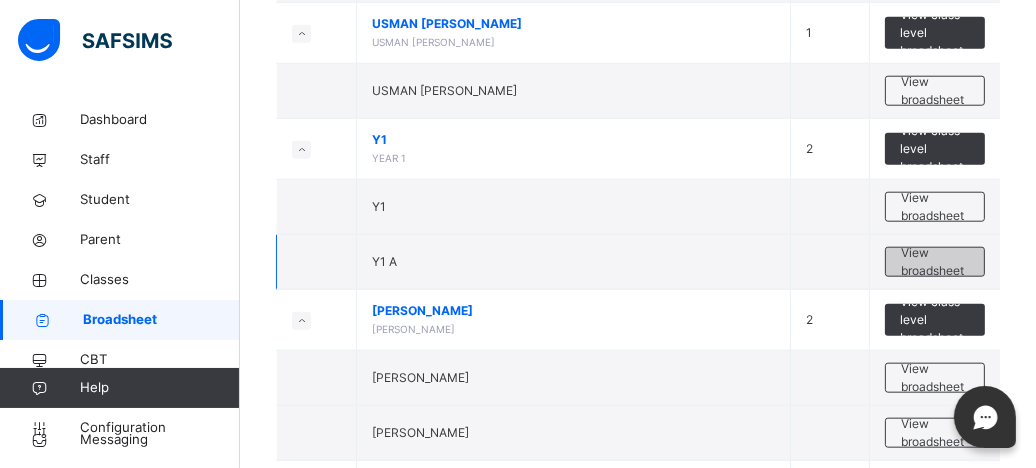 click on "View broadsheet" at bounding box center (935, 262) 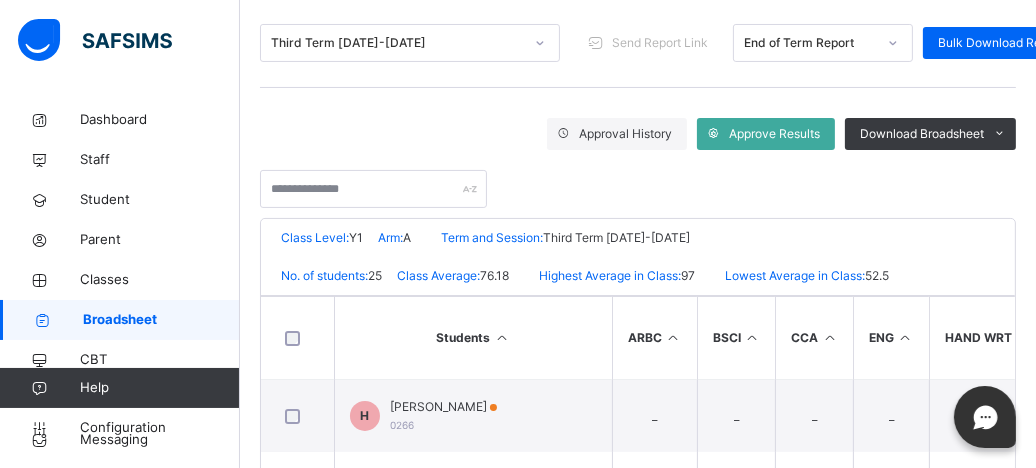 scroll, scrollTop: 268, scrollLeft: 0, axis: vertical 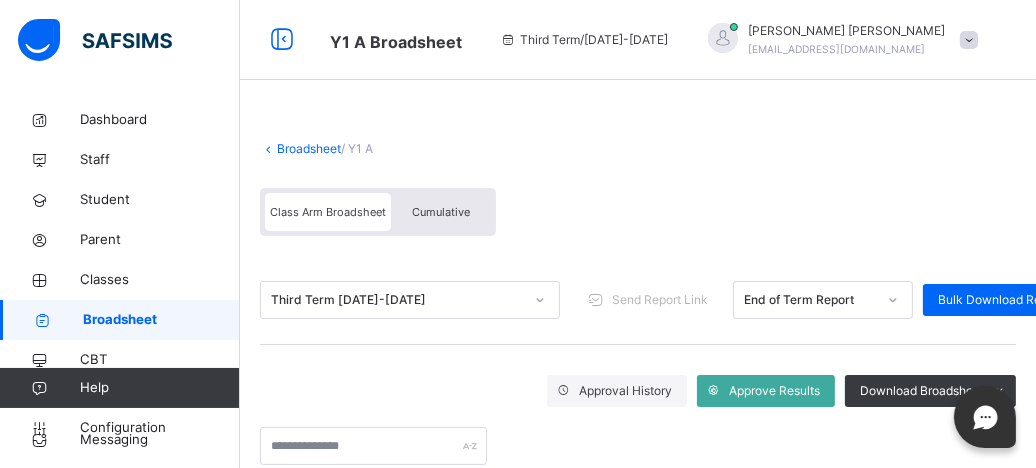 click on "Broadsheet" at bounding box center [309, 148] 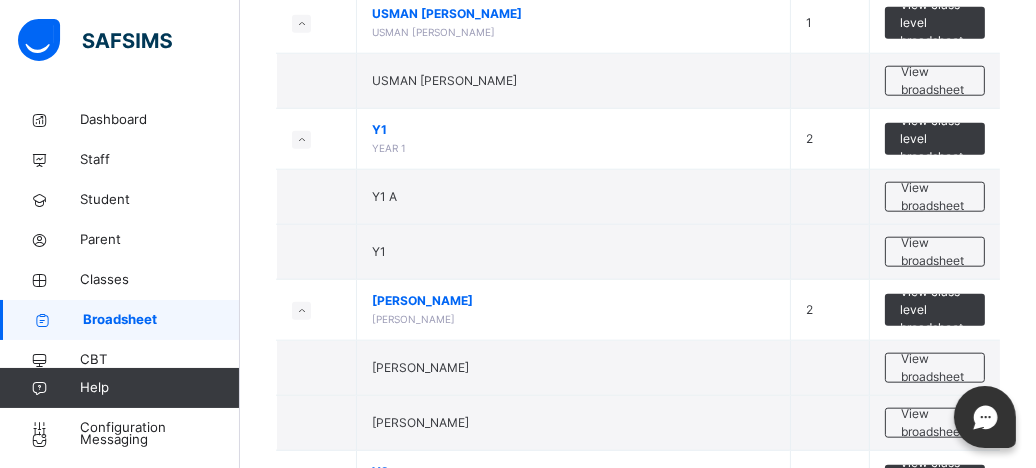 scroll, scrollTop: 1878, scrollLeft: 0, axis: vertical 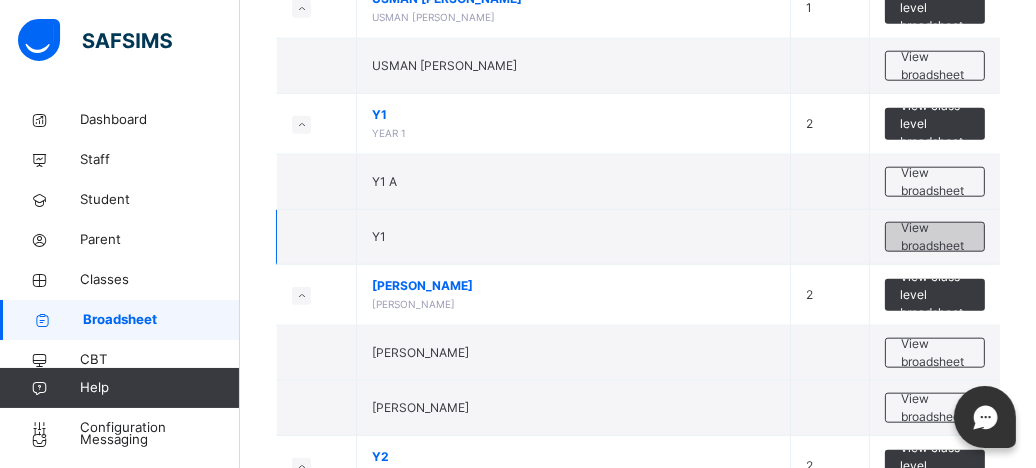 click on "View broadsheet" at bounding box center (935, 237) 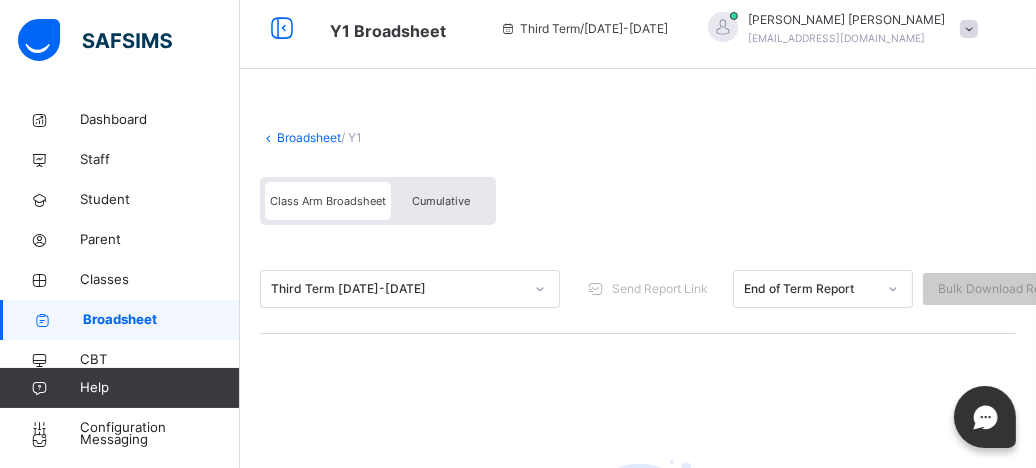scroll, scrollTop: 0, scrollLeft: 0, axis: both 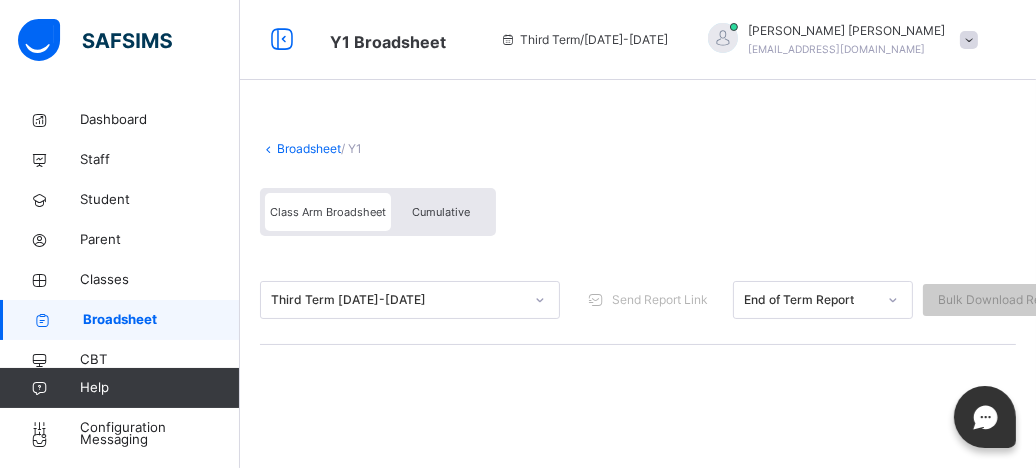 click on "Broadsheet" at bounding box center [309, 148] 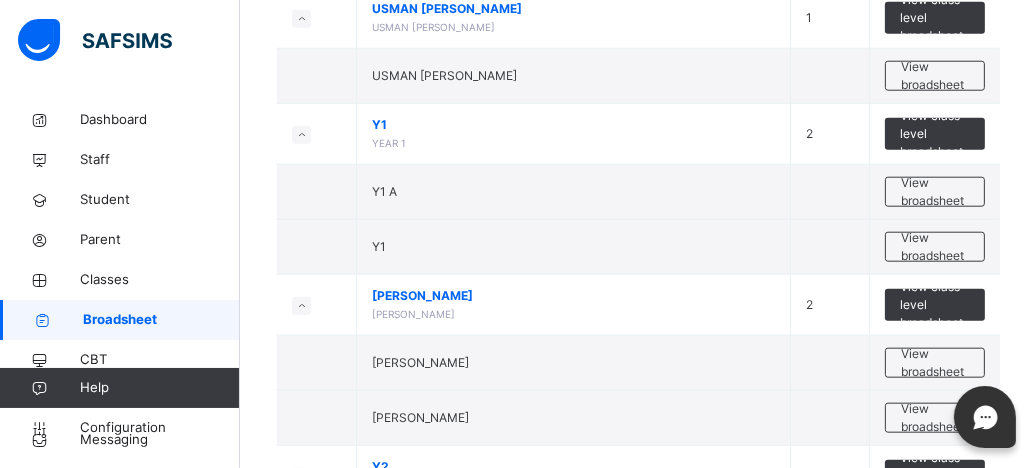 scroll, scrollTop: 1861, scrollLeft: 0, axis: vertical 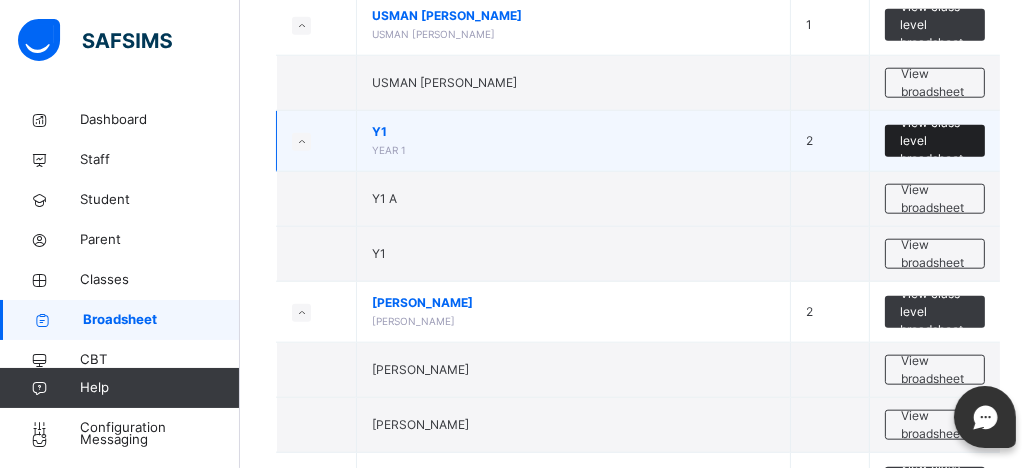 click on "View class level broadsheet" at bounding box center [935, 141] 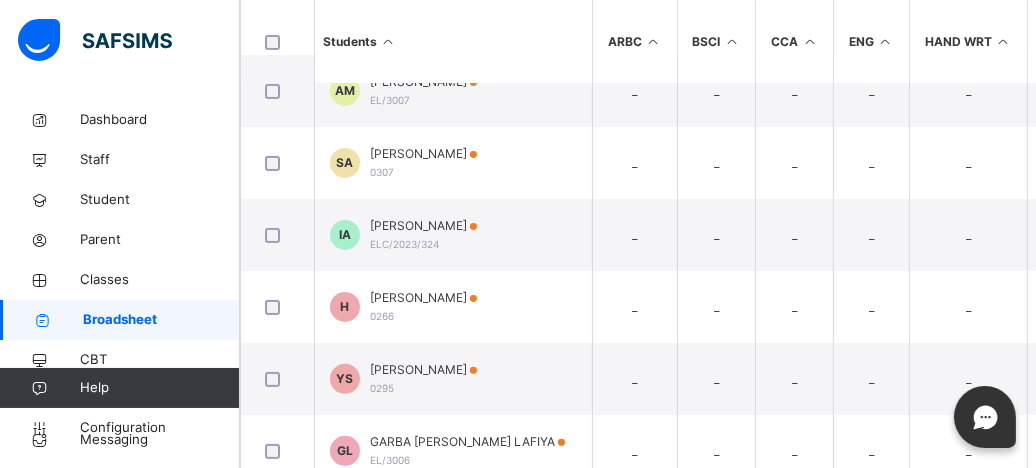 scroll, scrollTop: 509, scrollLeft: 0, axis: vertical 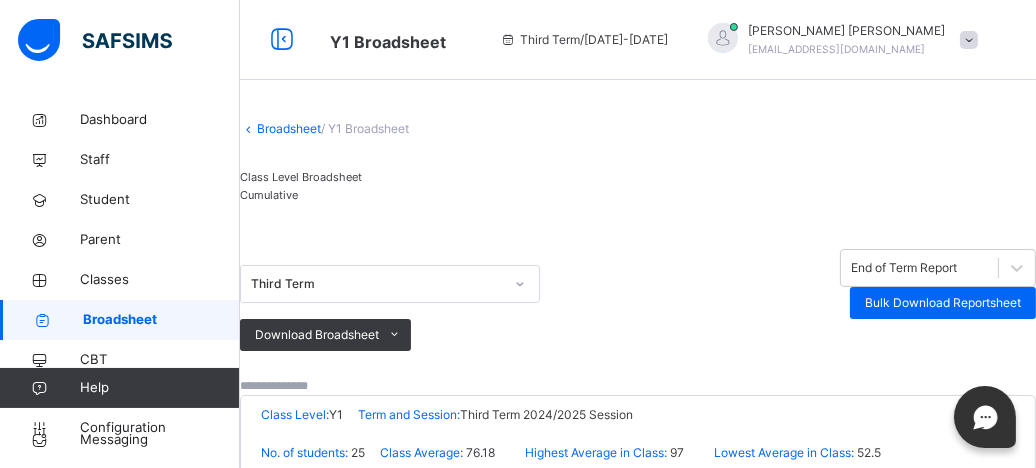 click on "Cumulative" at bounding box center (269, 195) 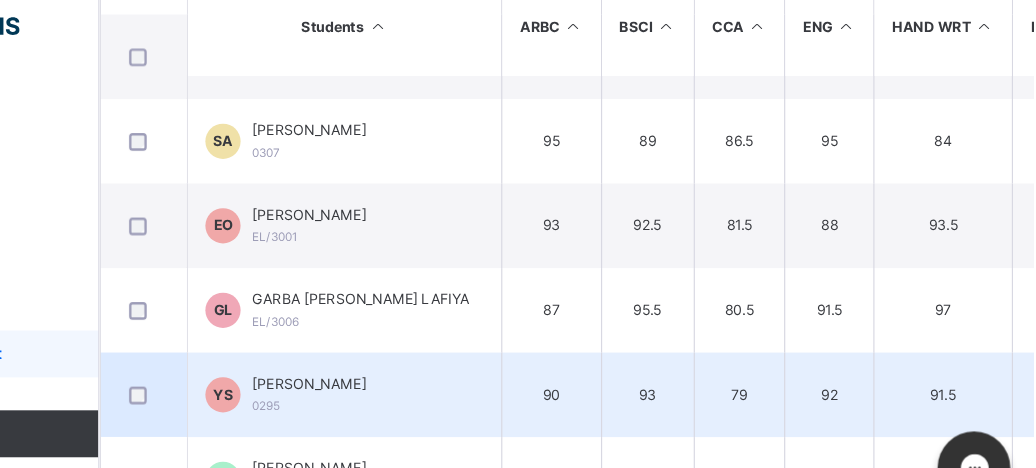 scroll, scrollTop: 570, scrollLeft: 0, axis: vertical 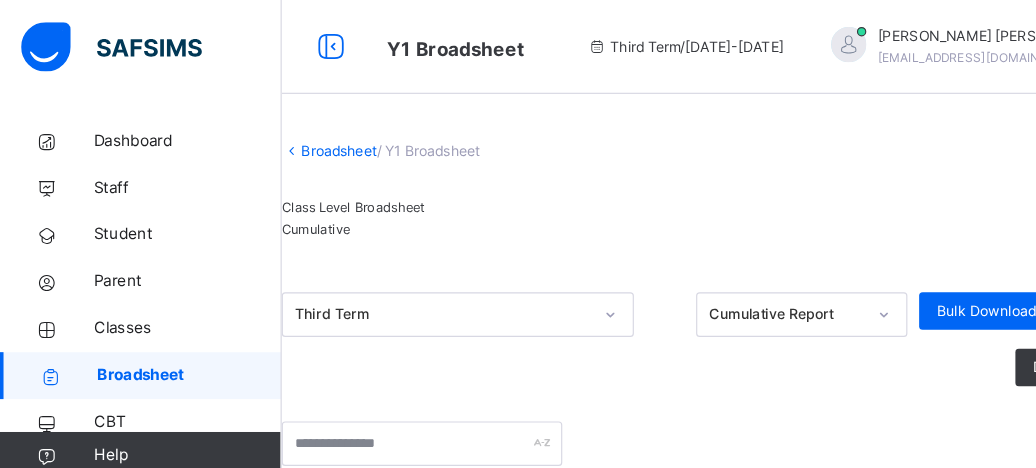 click on "Class Level Broadsheet" at bounding box center [301, 177] 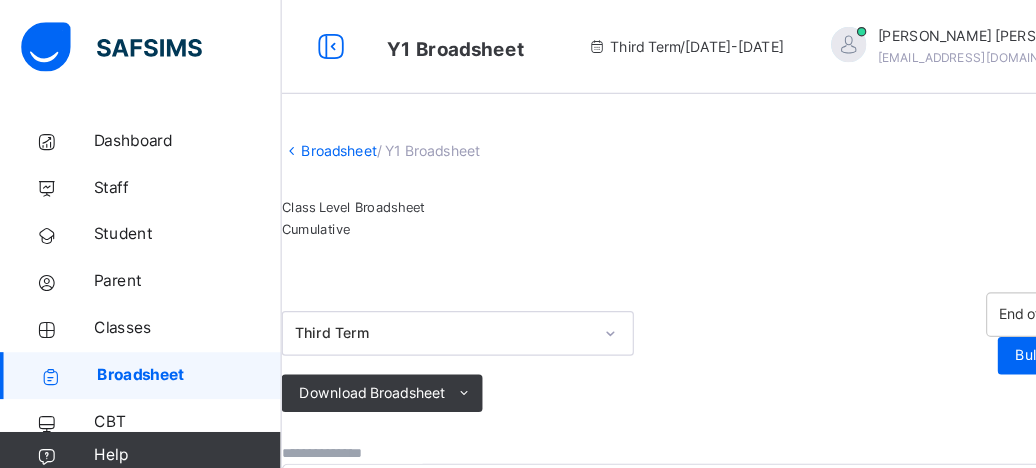click on "Class Level Broadsheet" at bounding box center (301, 177) 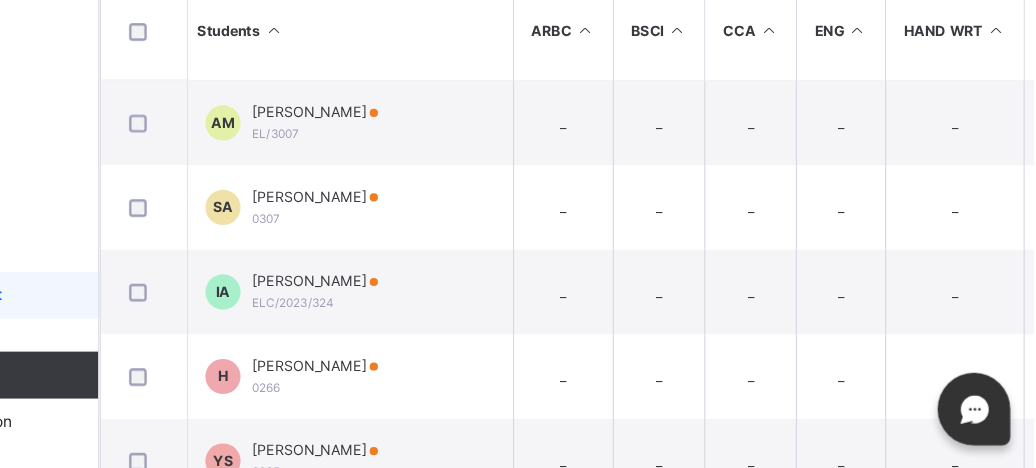 scroll, scrollTop: 424, scrollLeft: 0, axis: vertical 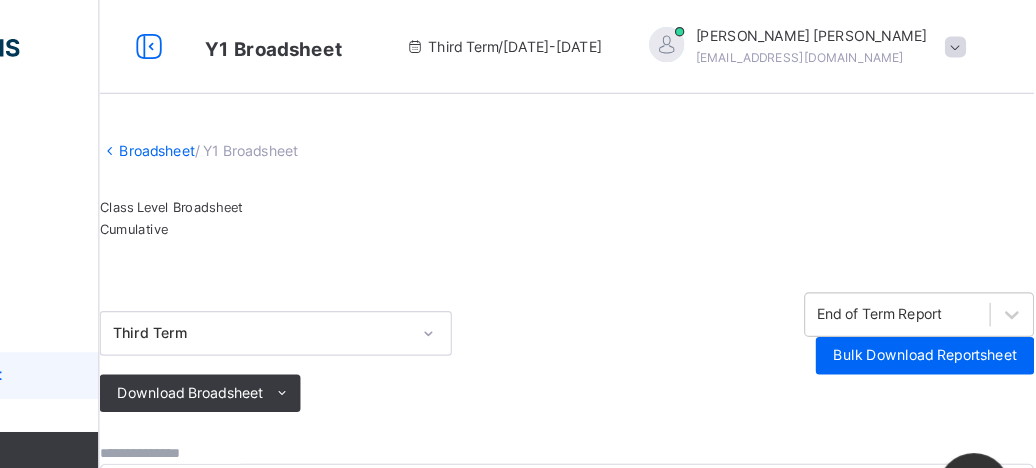 click on "Broadsheet" at bounding box center (289, 128) 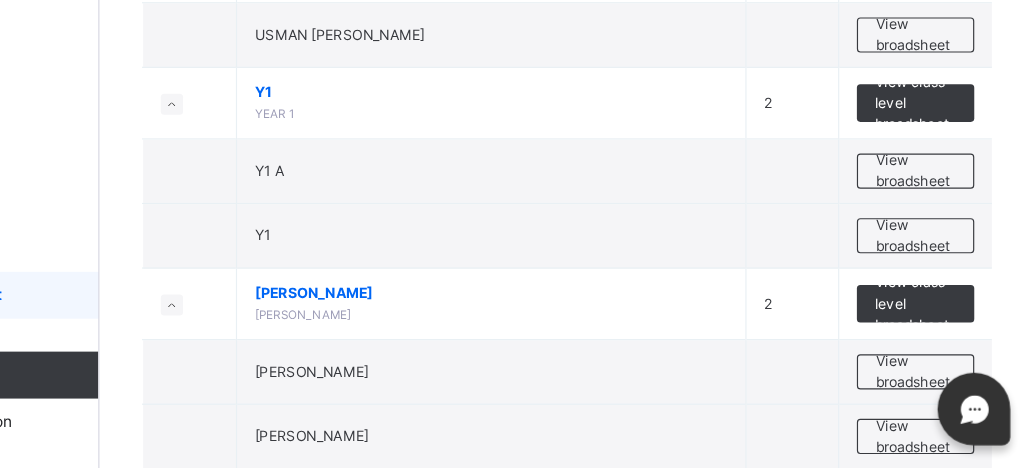 scroll, scrollTop: 3353, scrollLeft: 0, axis: vertical 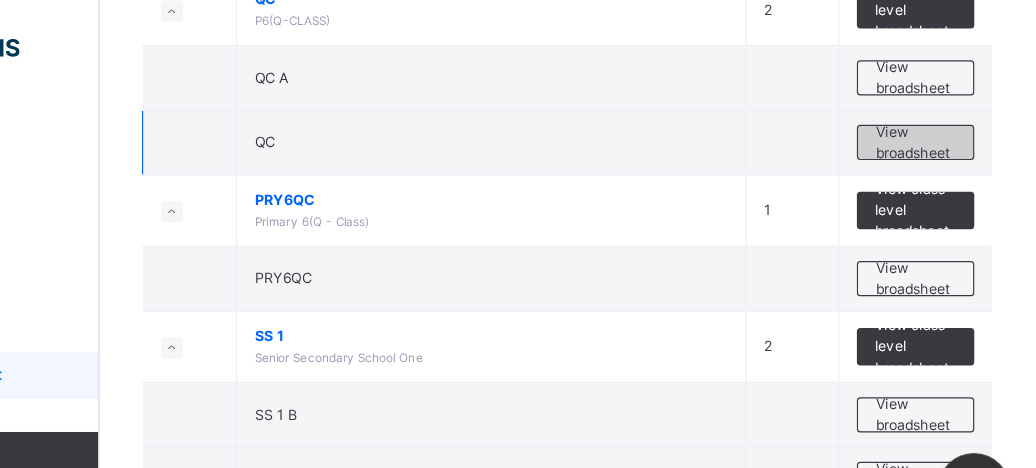 click on "View broadsheet" at bounding box center [935, 121] 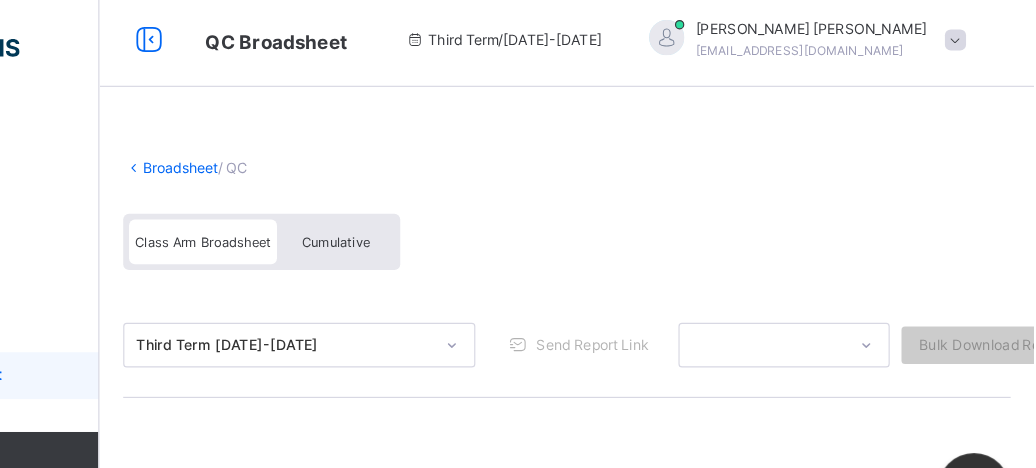 scroll, scrollTop: 0, scrollLeft: 0, axis: both 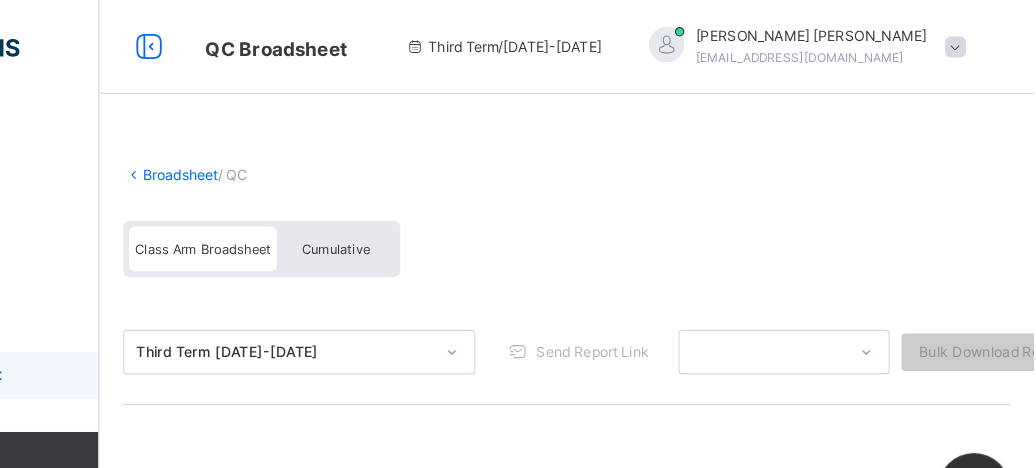 click on "Cumulative" at bounding box center [441, 212] 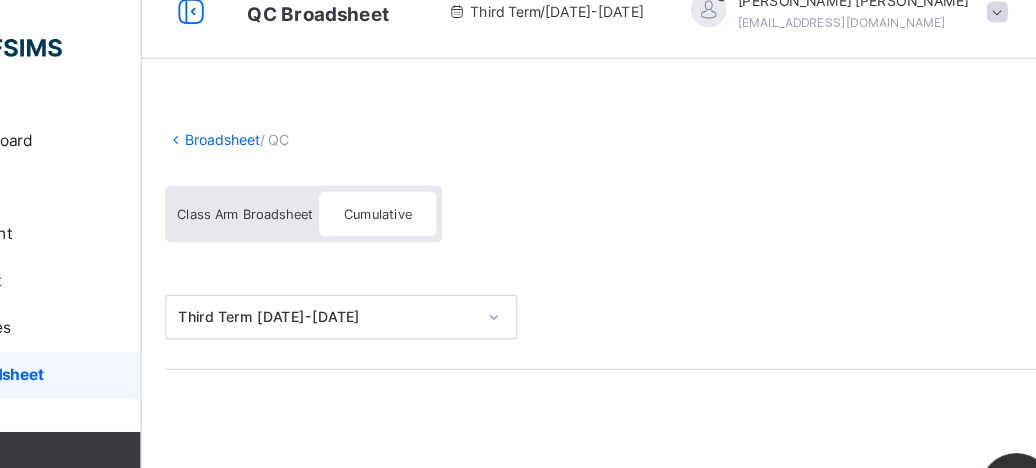 scroll, scrollTop: 16, scrollLeft: 0, axis: vertical 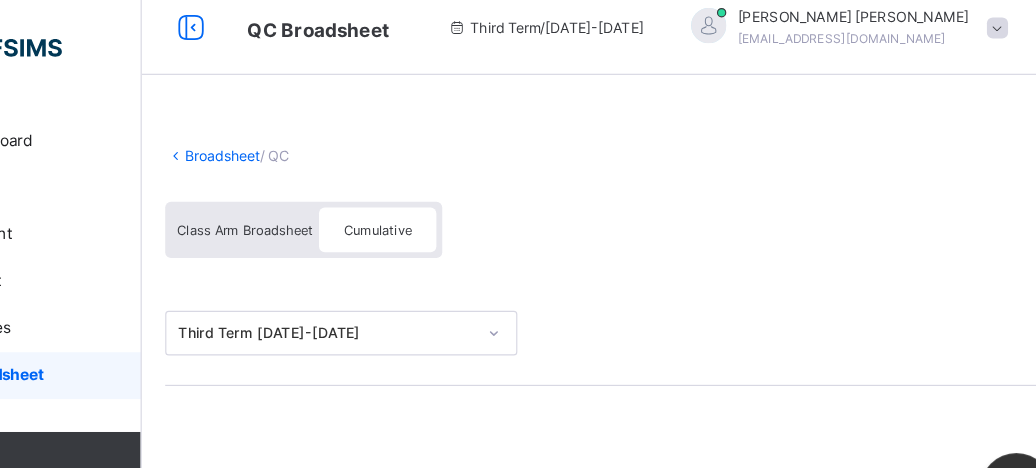 click on "Broadsheet  / QC  Class Arm Broadsheet Cumulative" at bounding box center (638, 172) 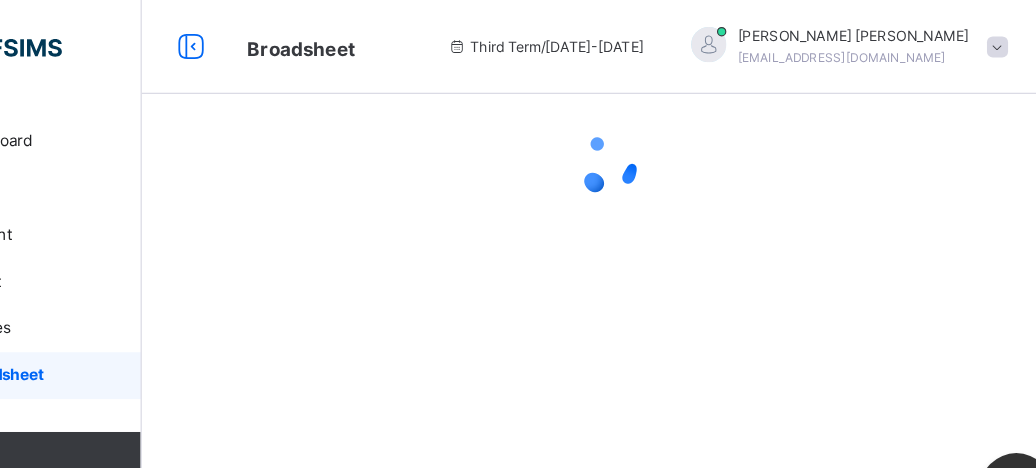 scroll, scrollTop: 0, scrollLeft: 0, axis: both 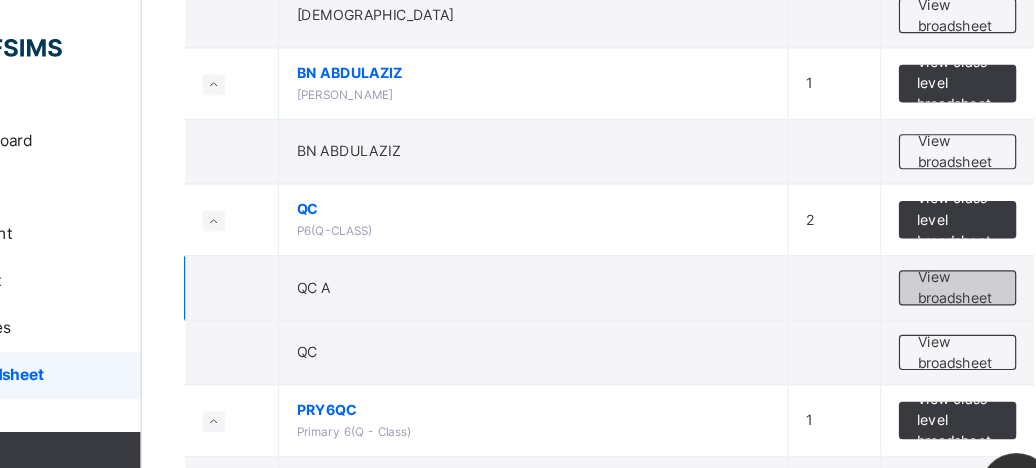click on "View broadsheet" at bounding box center (935, 245) 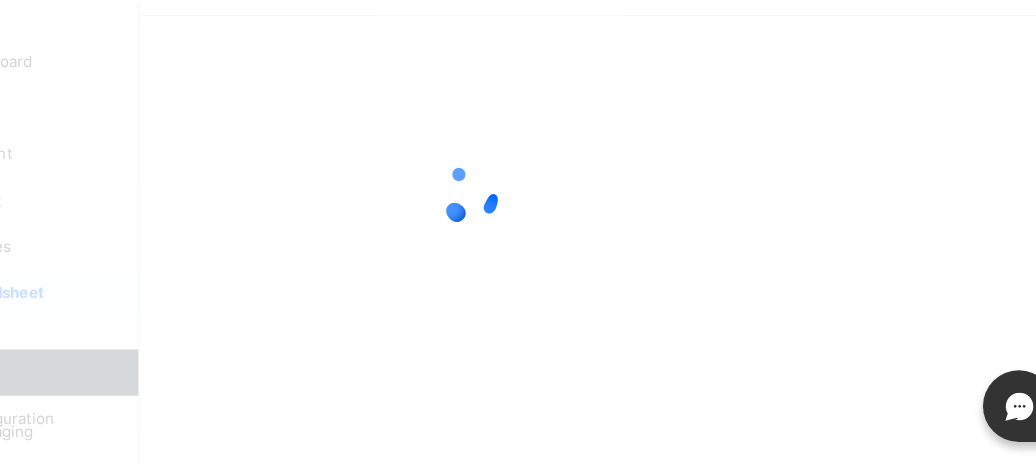 scroll, scrollTop: 297, scrollLeft: 0, axis: vertical 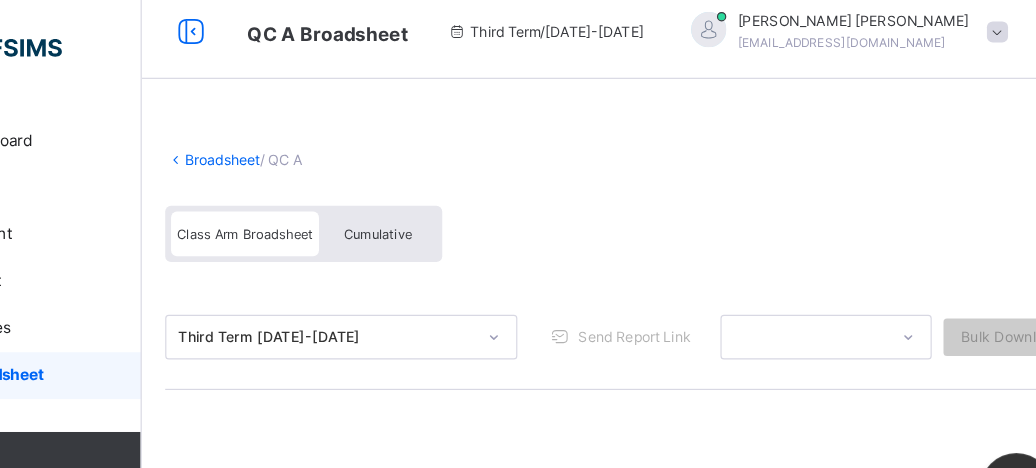 click on "Broadsheet" at bounding box center [309, 135] 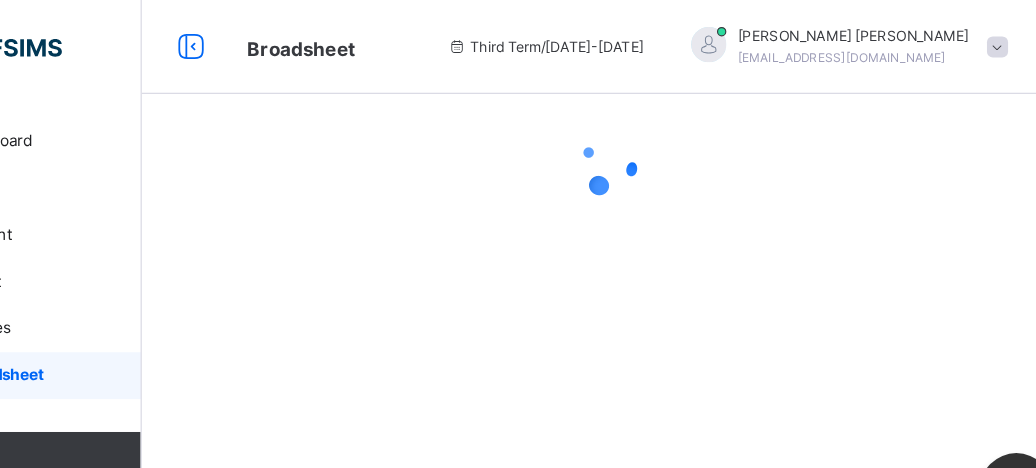 scroll, scrollTop: 0, scrollLeft: 0, axis: both 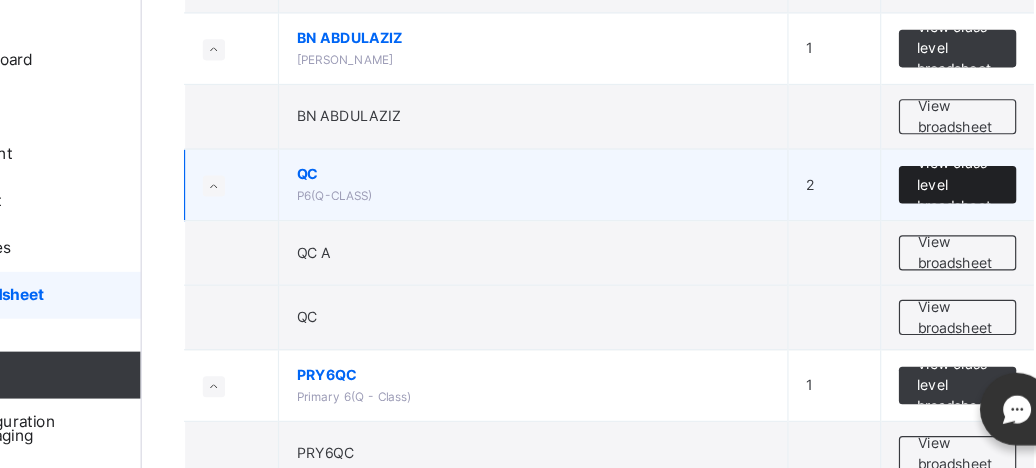 click on "View class level broadsheet" at bounding box center [935, 226] 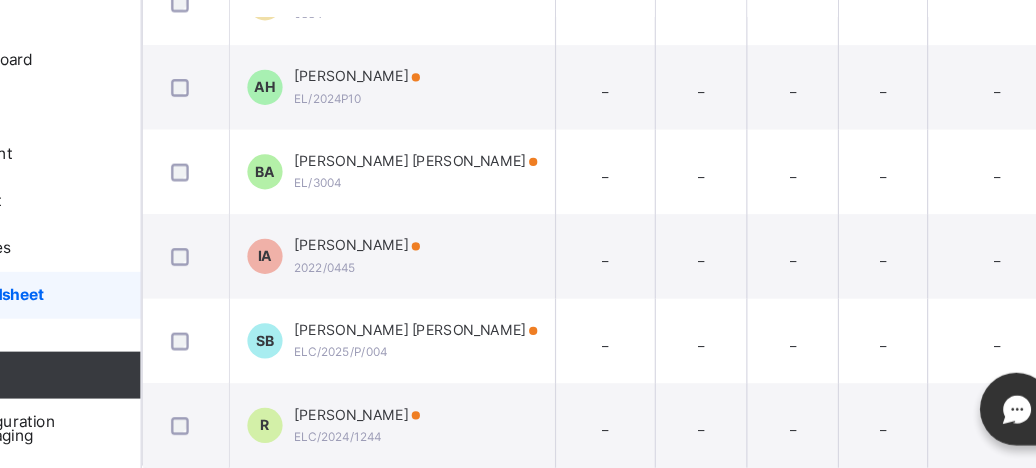 scroll, scrollTop: 2050, scrollLeft: 0, axis: vertical 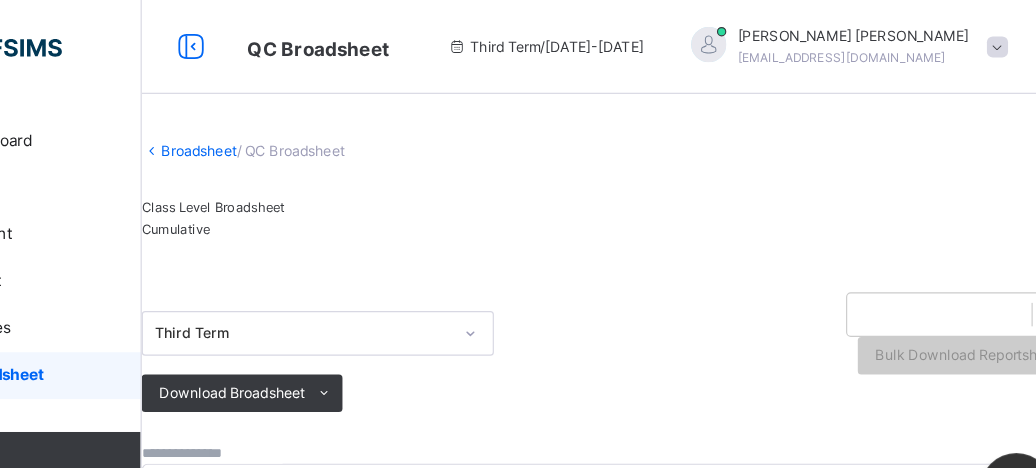 click on "Broadsheet" at bounding box center [289, 128] 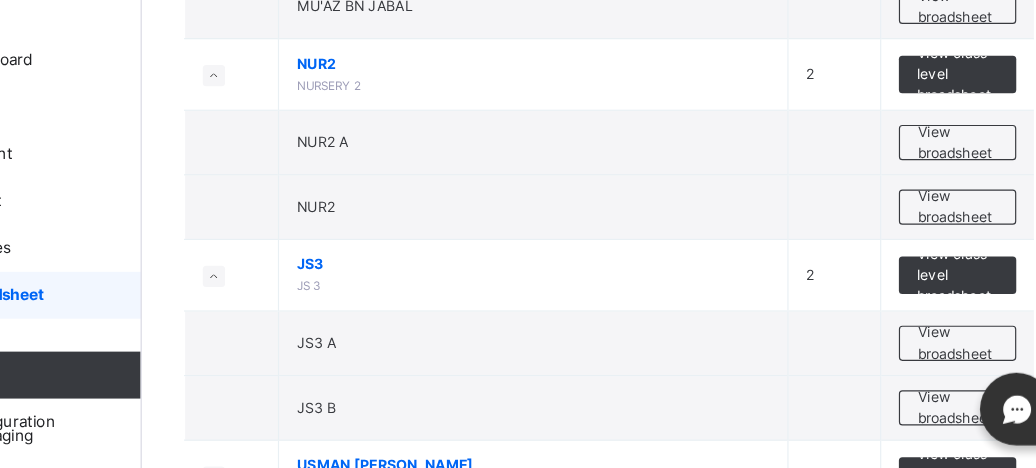 scroll, scrollTop: 1708, scrollLeft: 0, axis: vertical 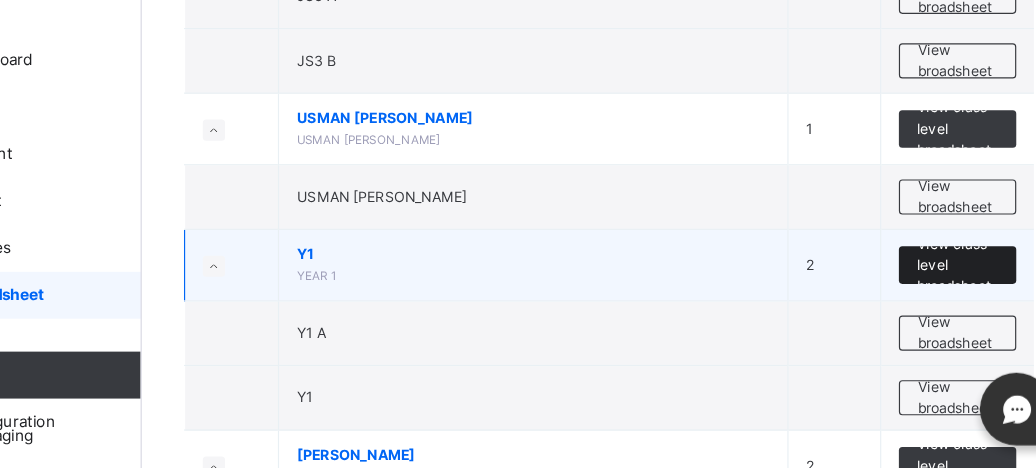 click on "View class level broadsheet" at bounding box center (935, 294) 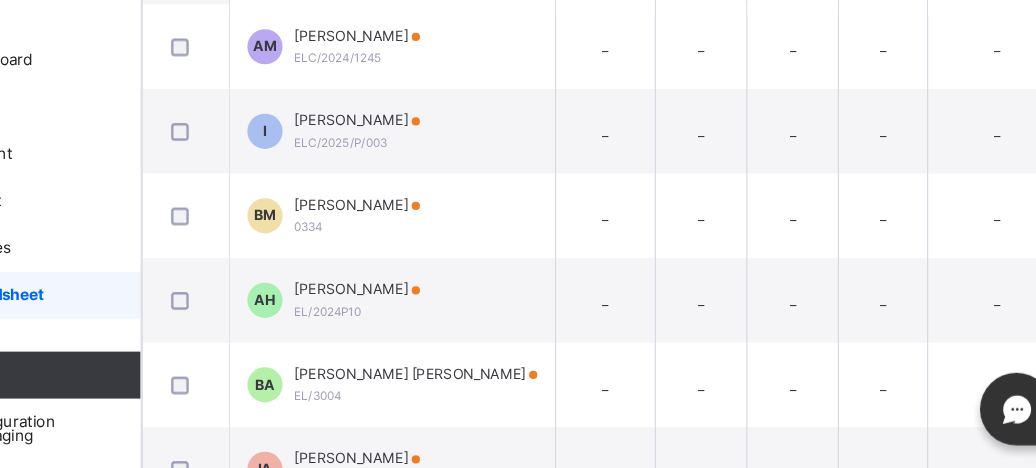 scroll, scrollTop: 0, scrollLeft: 1137, axis: horizontal 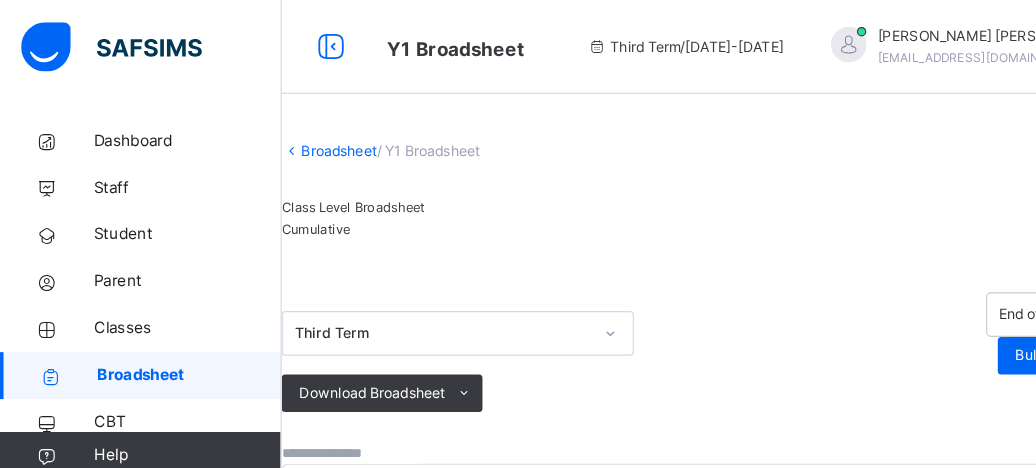 click on "Cumulative" at bounding box center [269, 195] 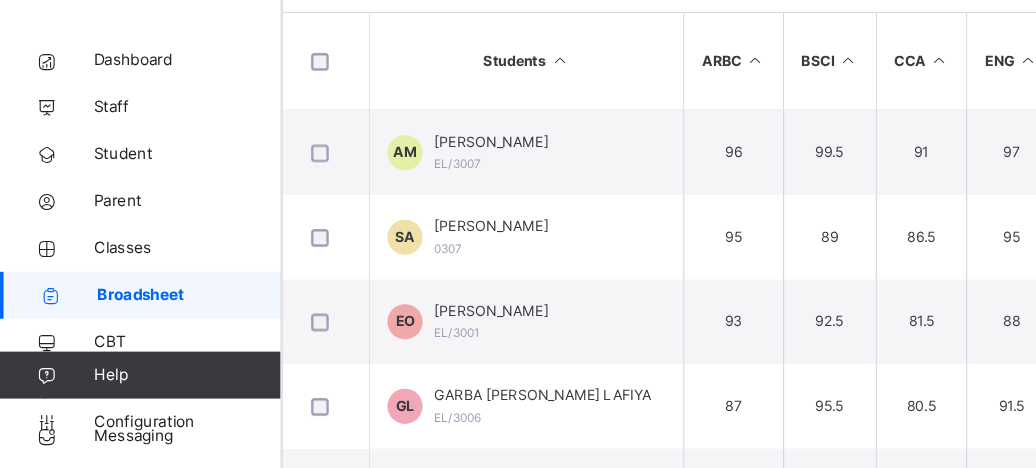 scroll, scrollTop: 440, scrollLeft: 0, axis: vertical 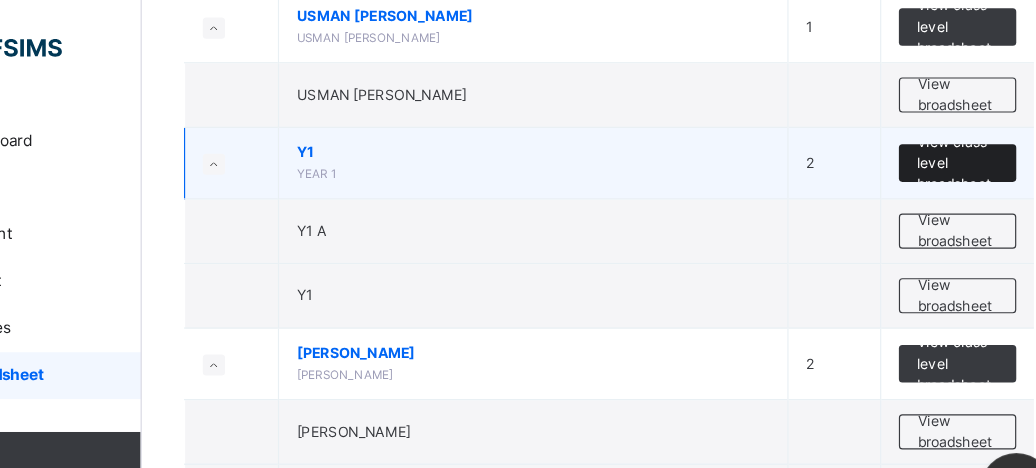 click on "View class level broadsheet" at bounding box center (935, 139) 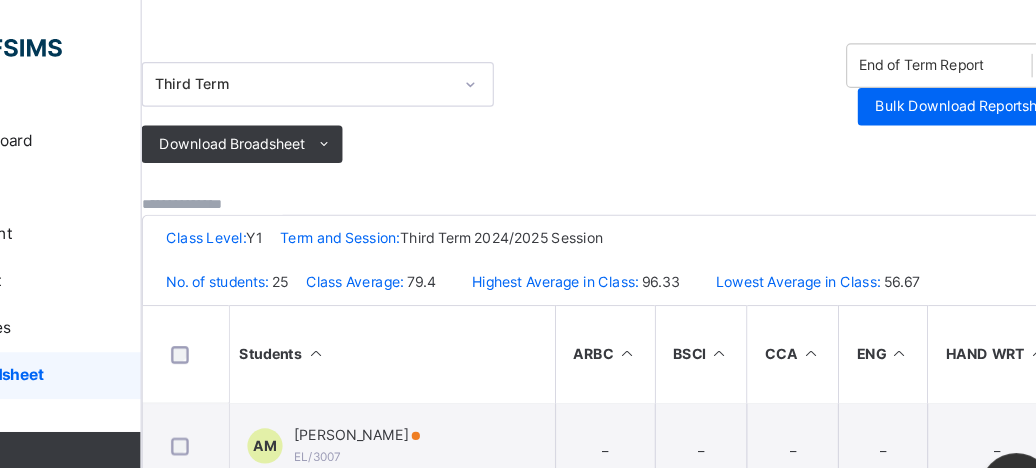 scroll, scrollTop: 210, scrollLeft: 0, axis: vertical 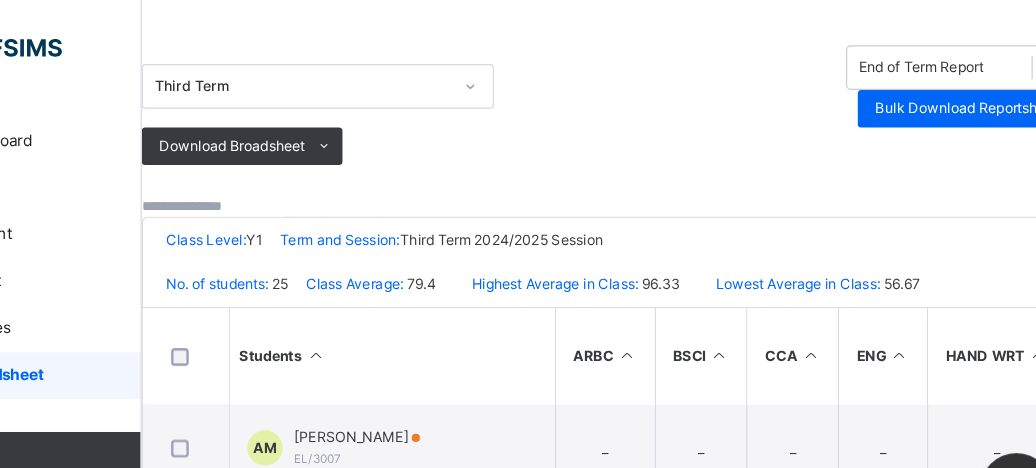 click on "Cumulative" at bounding box center (269, -15) 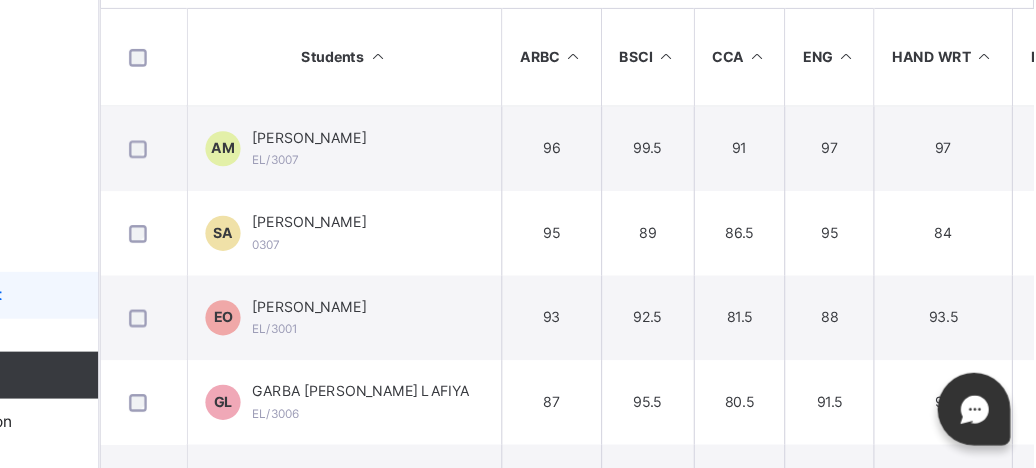 scroll, scrollTop: 450, scrollLeft: 0, axis: vertical 